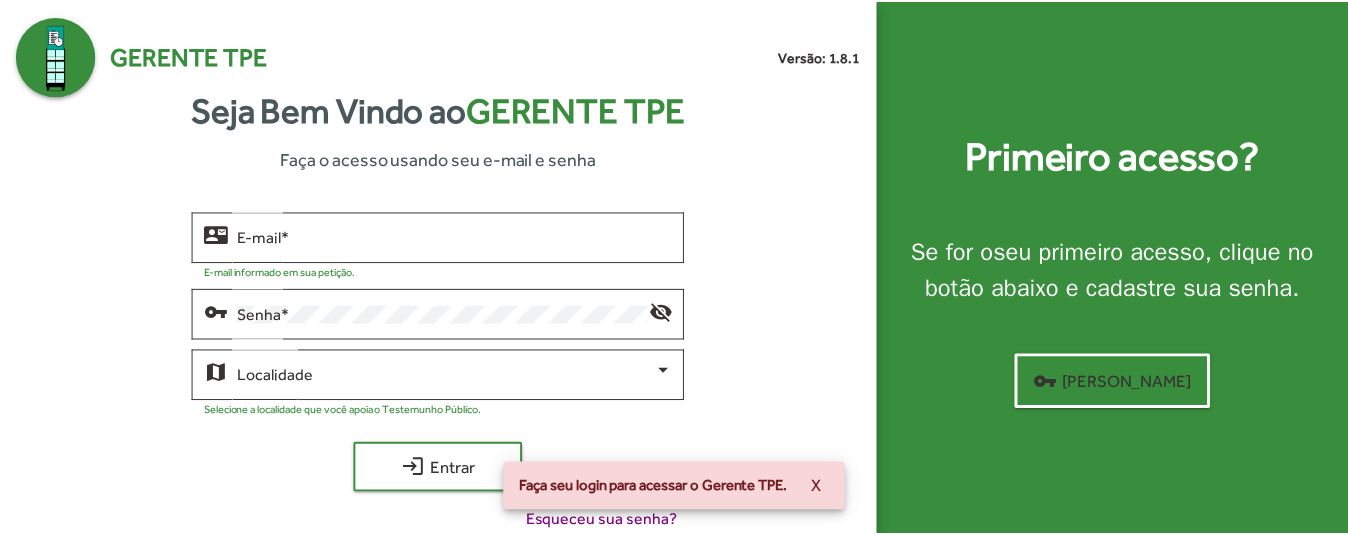 scroll, scrollTop: 0, scrollLeft: 0, axis: both 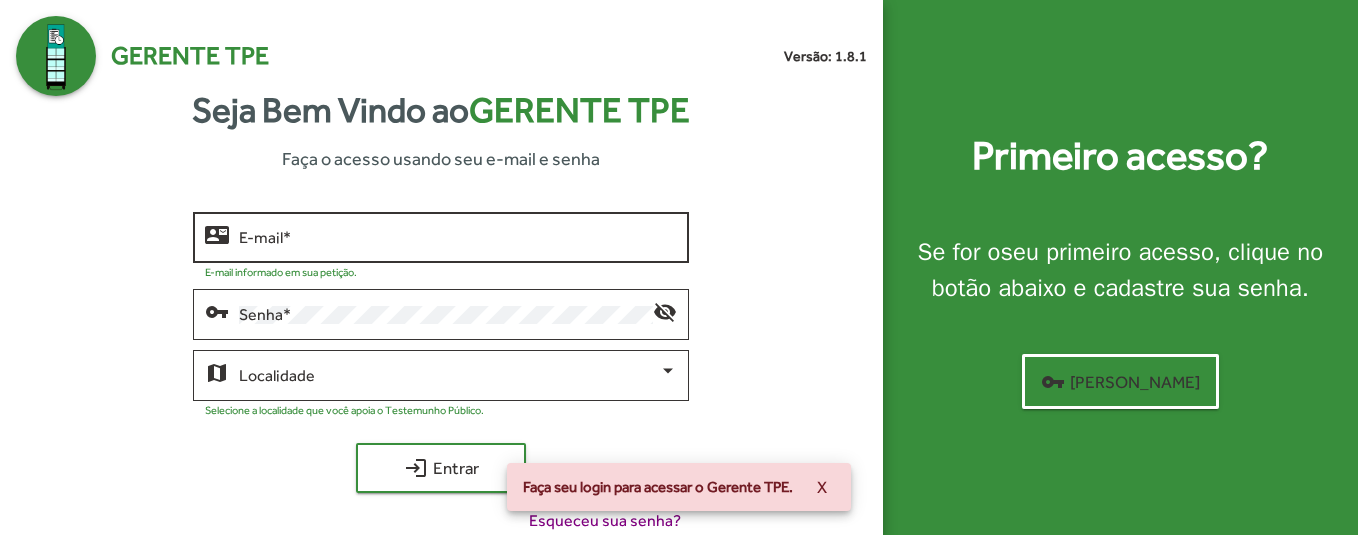 click on "E-mail   *" 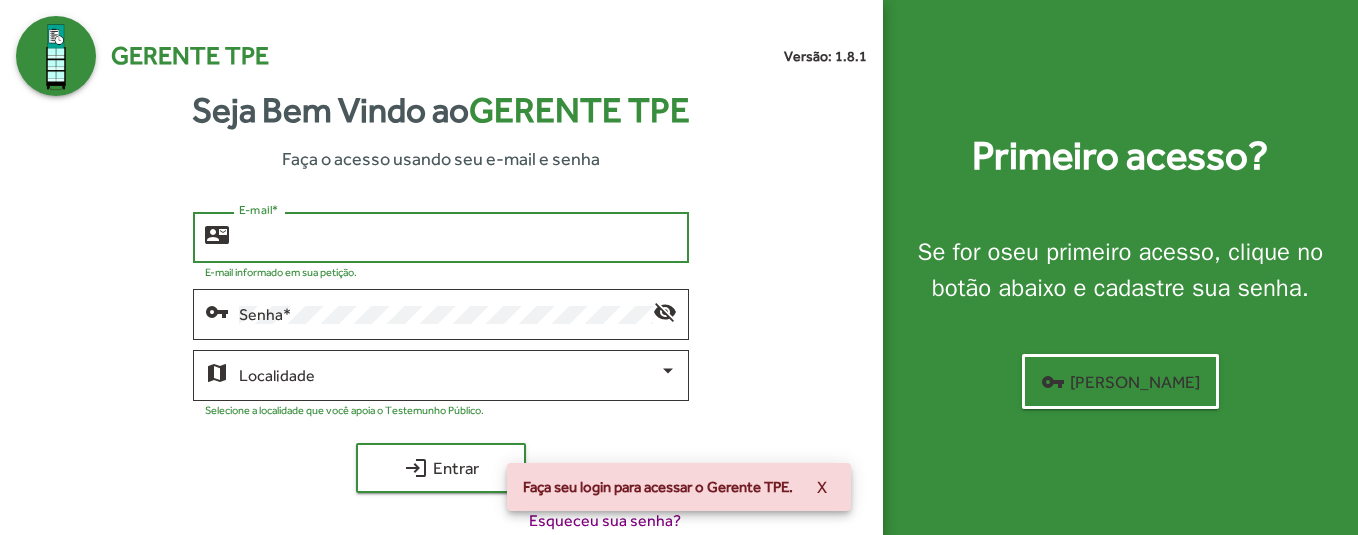 click on "E-mail   *" at bounding box center [458, 238] 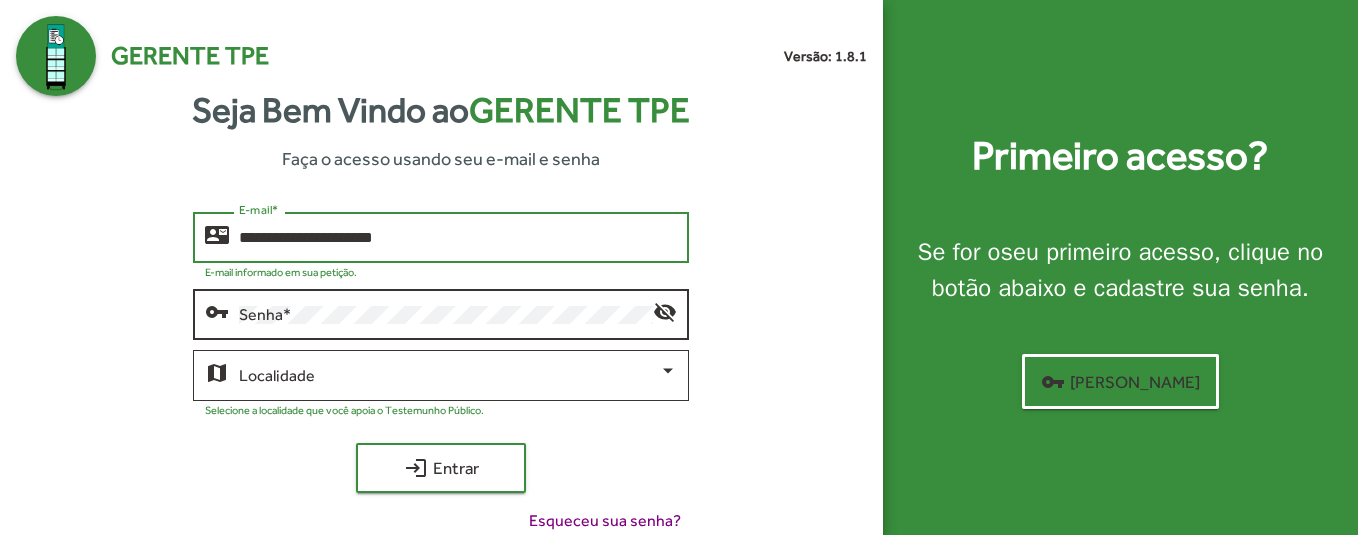 type on "**********" 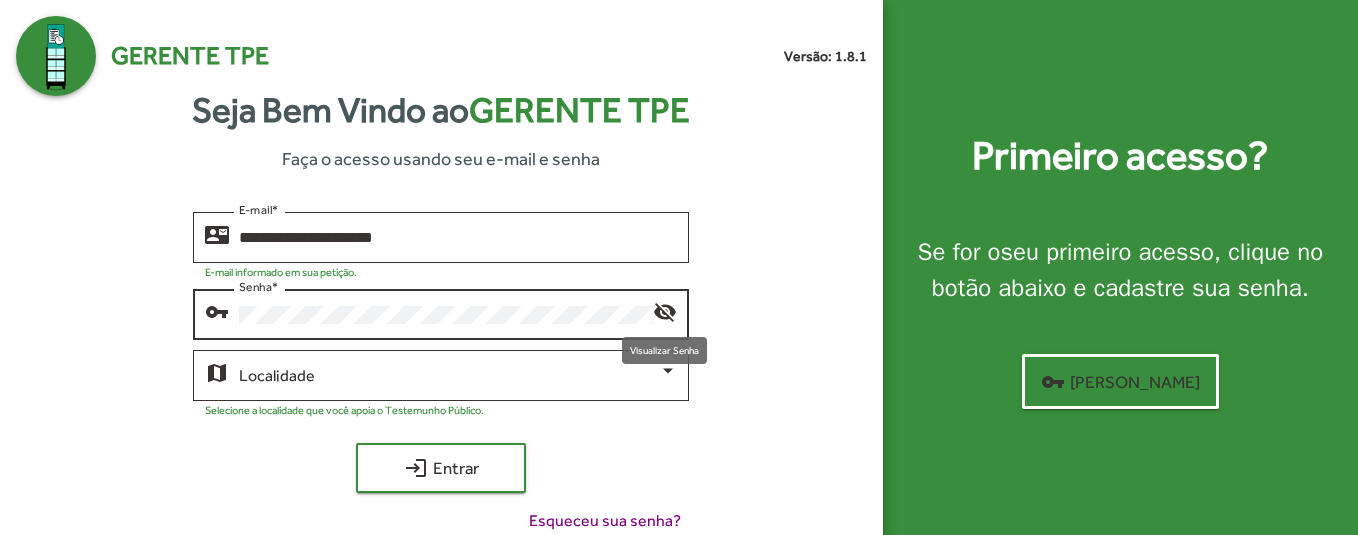 click on "visibility_off" 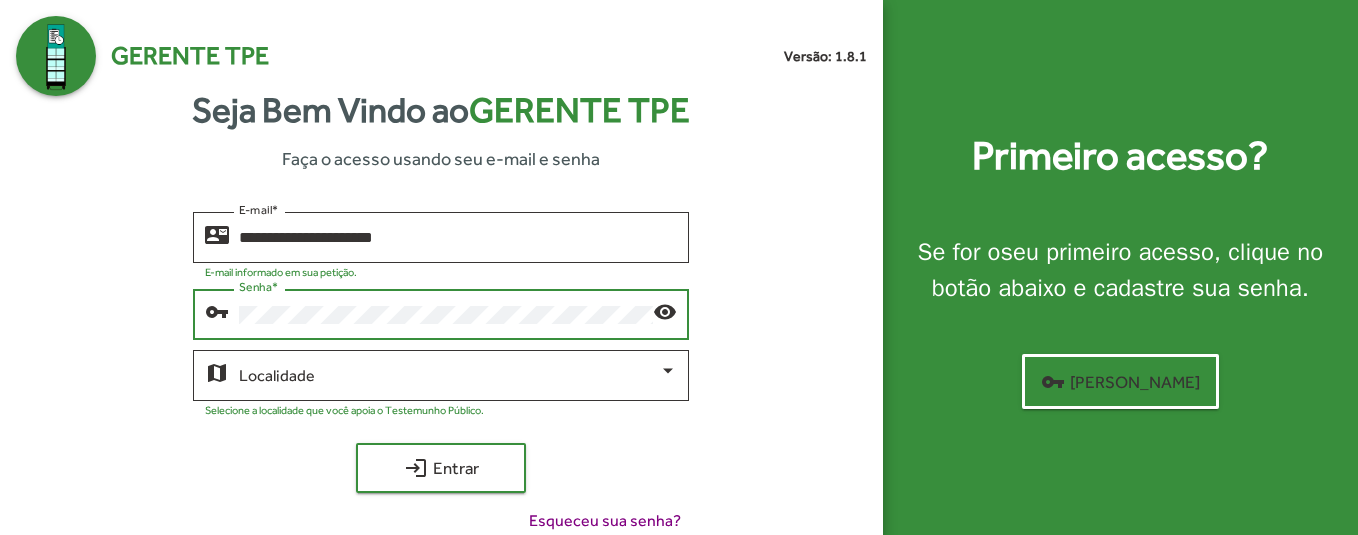 click on "login  Entrar" 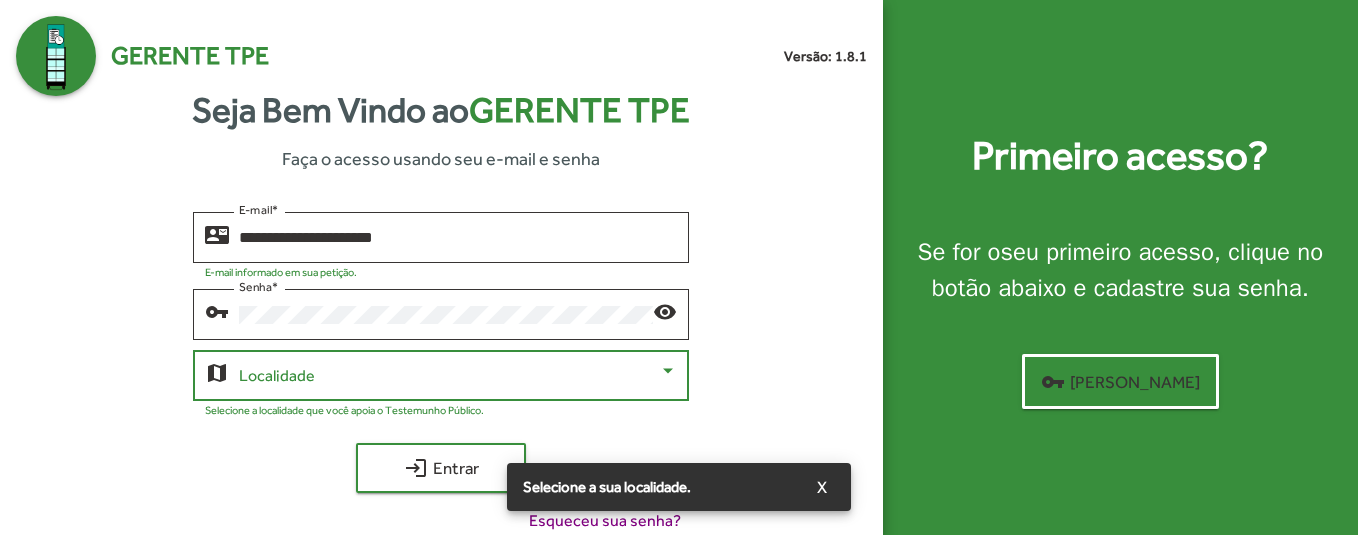click at bounding box center [449, 376] 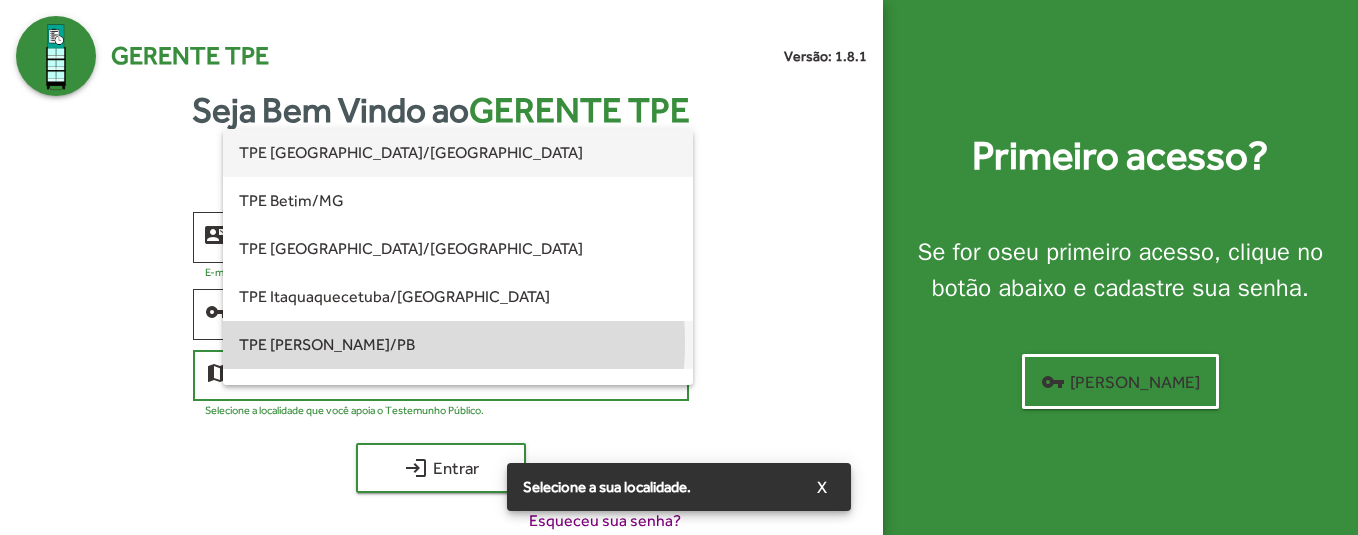 click on "TPE [PERSON_NAME]/PB" at bounding box center [458, 345] 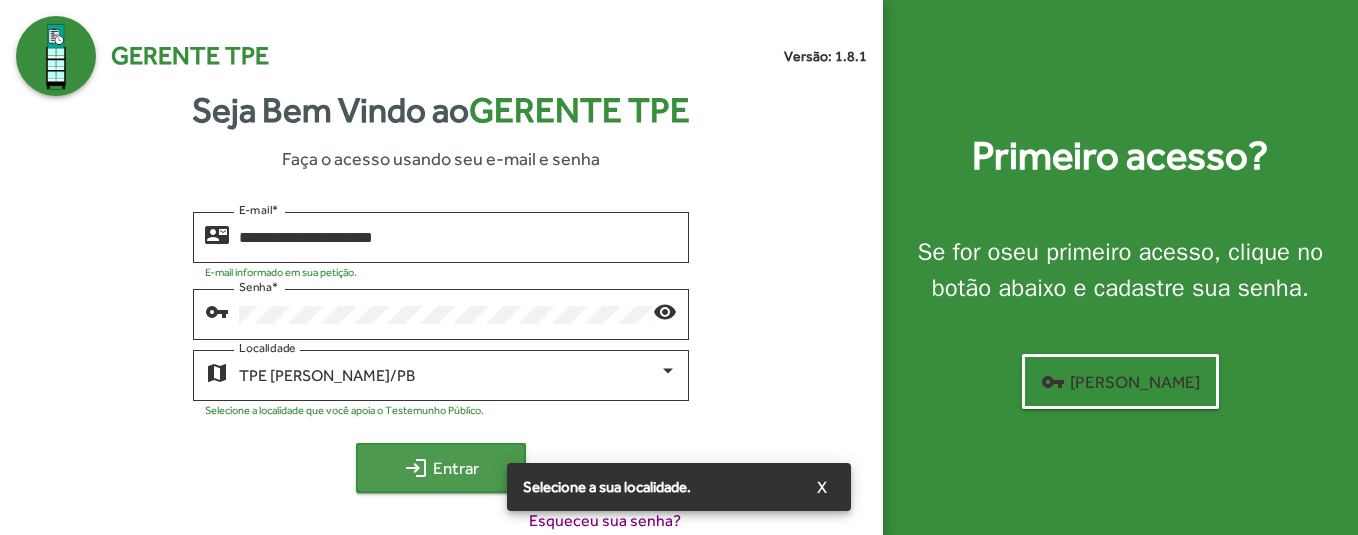click on "login  Entrar" 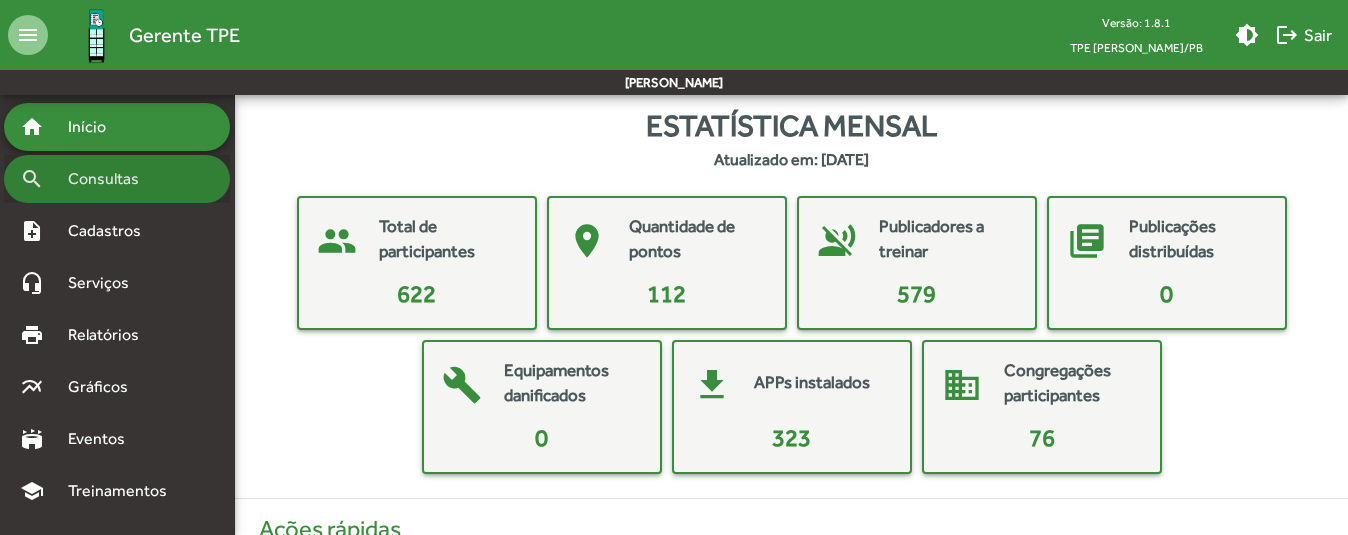 click on "Consultas" at bounding box center [110, 179] 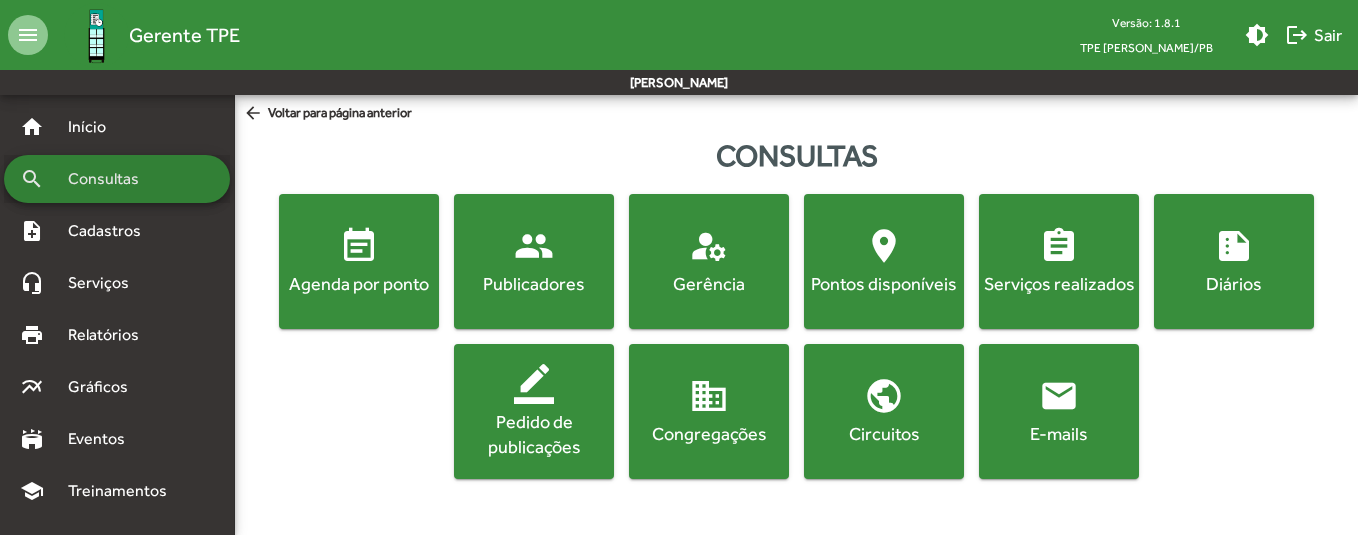 click on "Consultas" at bounding box center (110, 179) 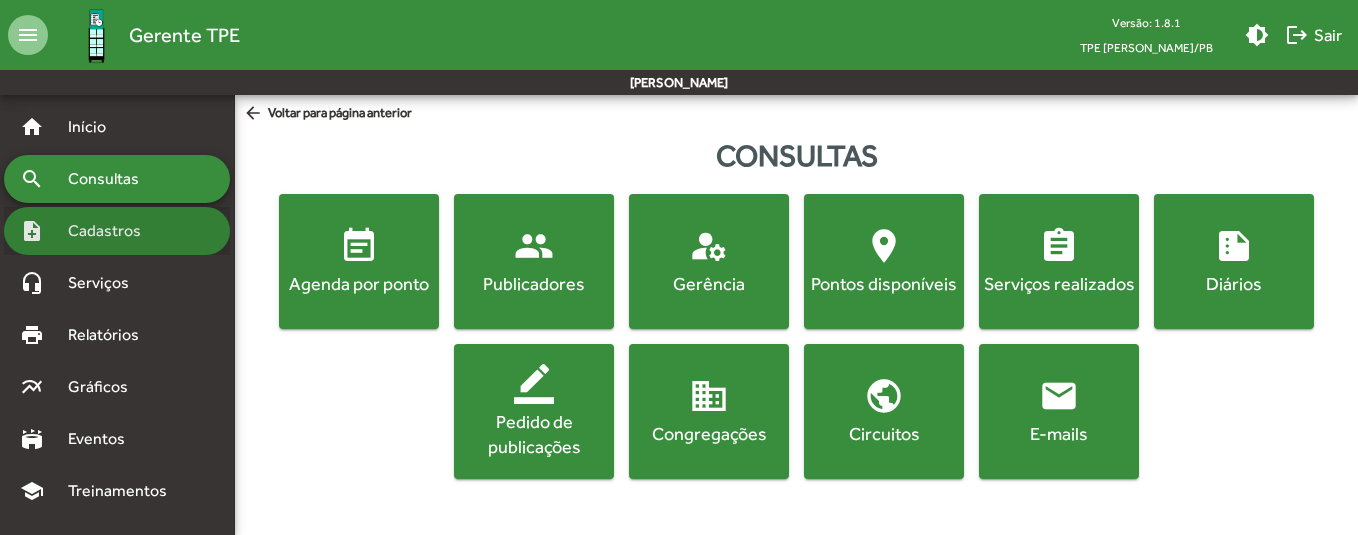 click on "Cadastros" at bounding box center [111, 231] 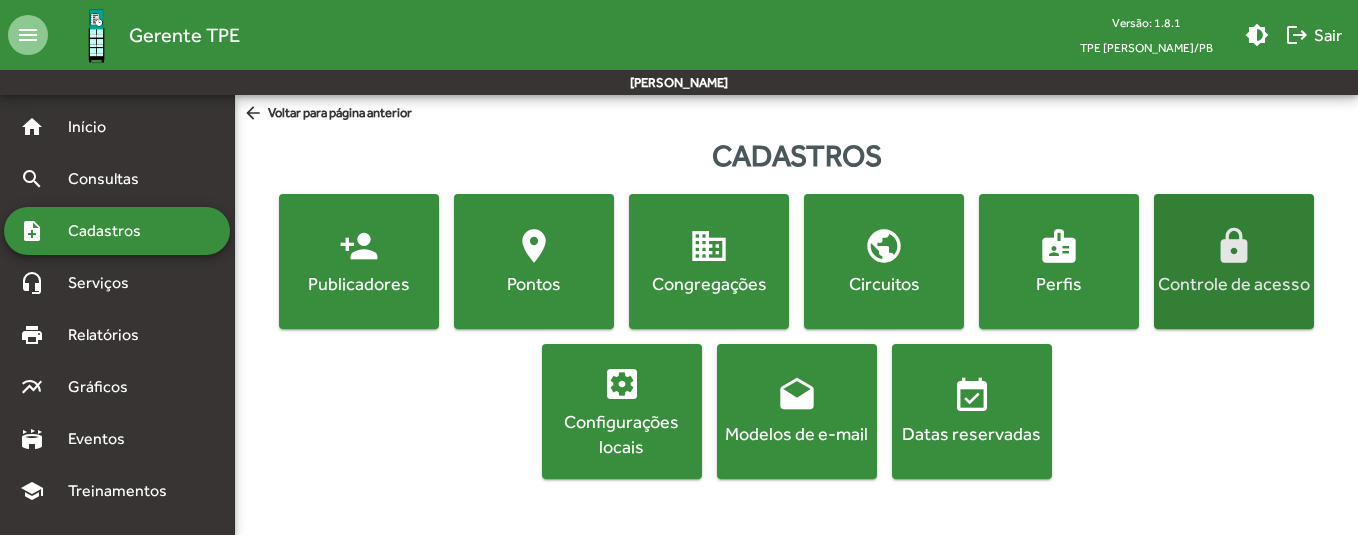 click on "lock  Controle de acesso" 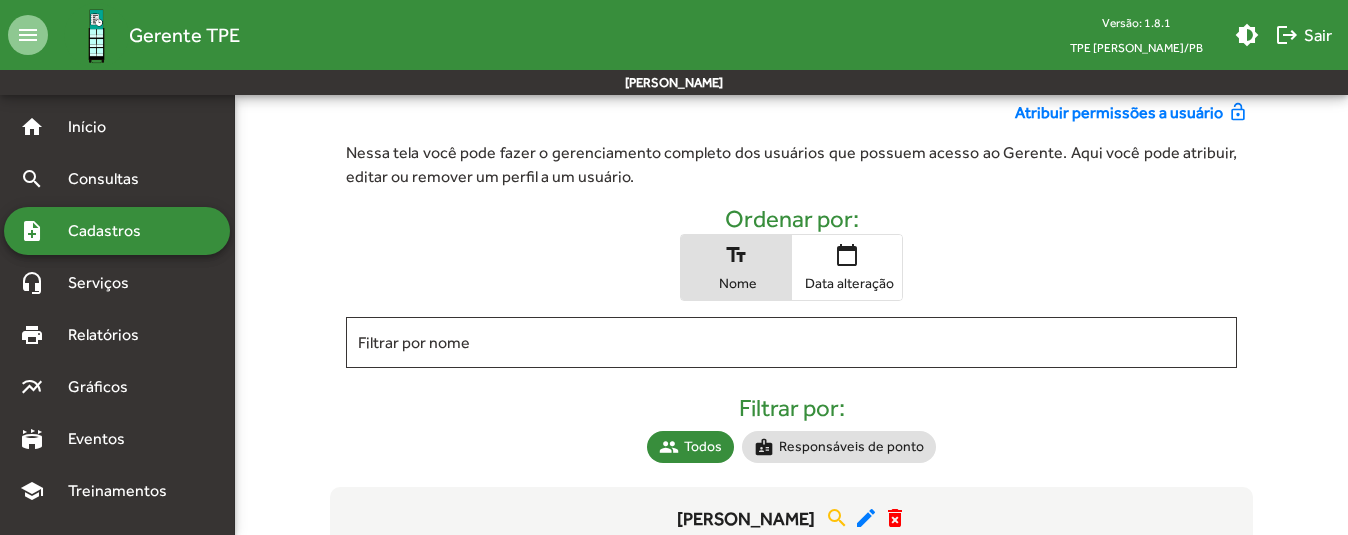 scroll, scrollTop: 152, scrollLeft: 0, axis: vertical 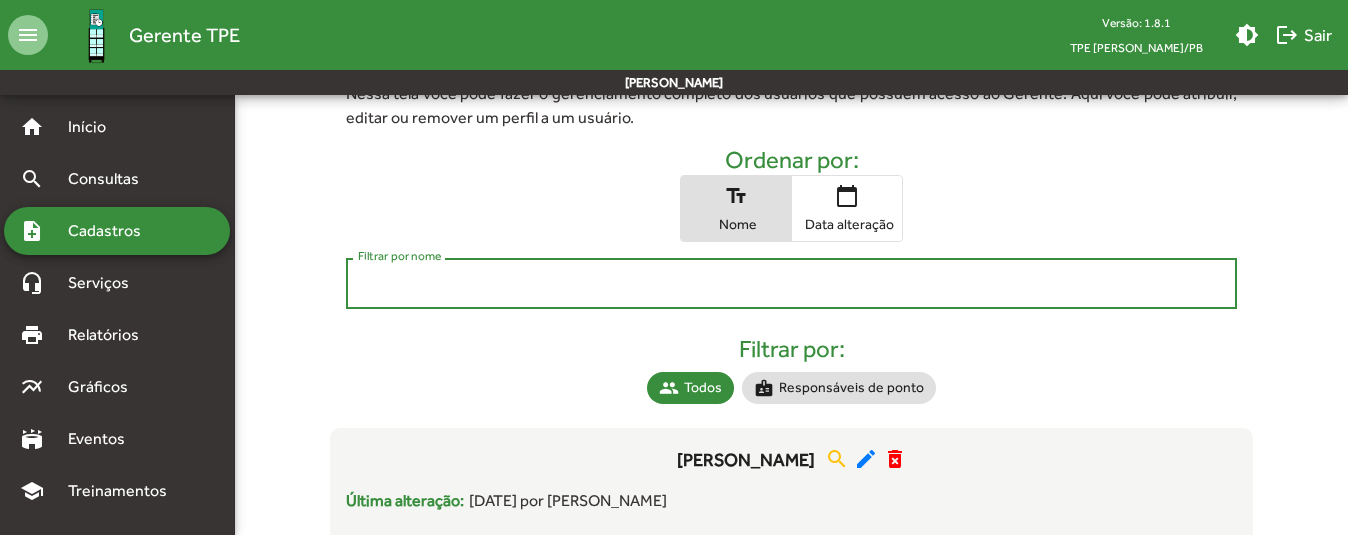 click on "Filtrar por nome" at bounding box center [792, 284] 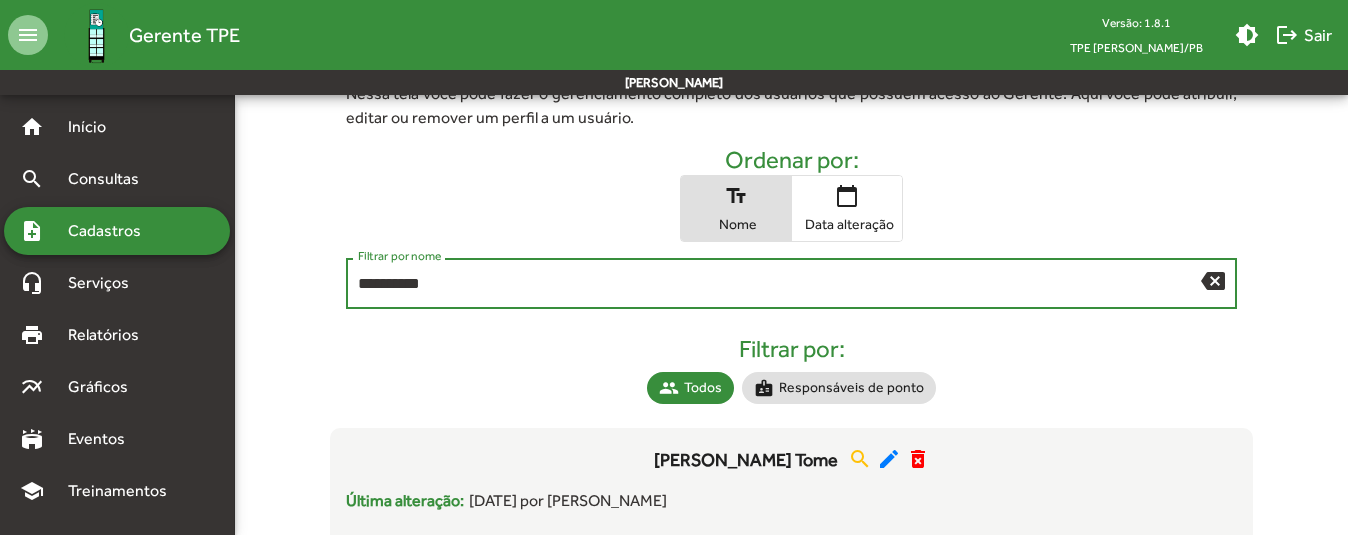 type on "**********" 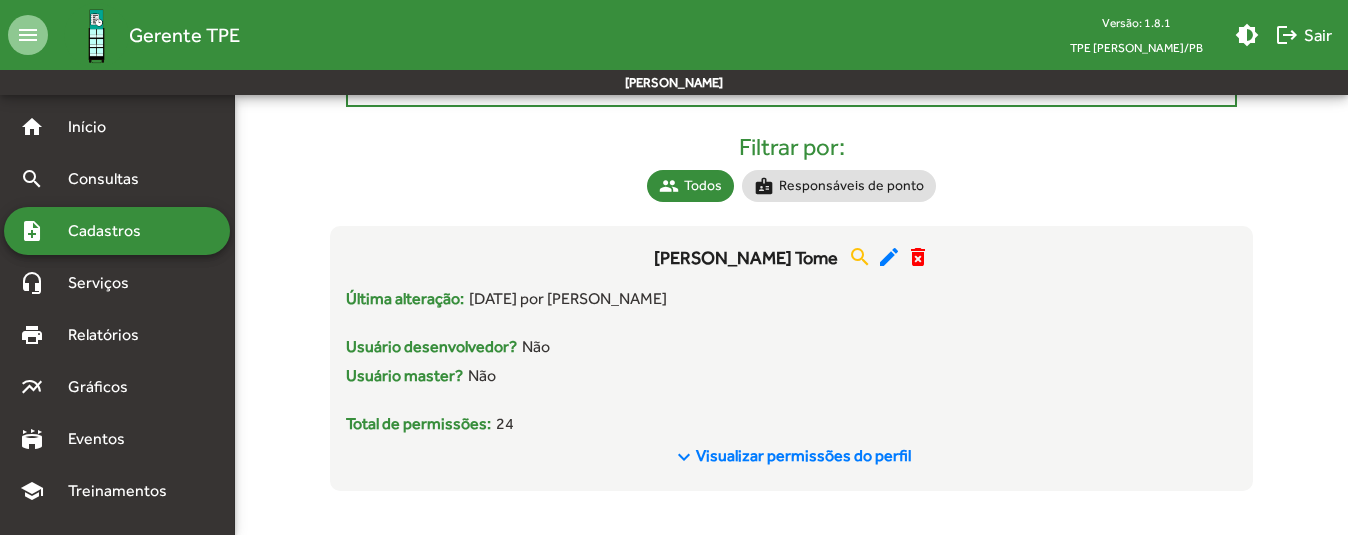 scroll, scrollTop: 358, scrollLeft: 0, axis: vertical 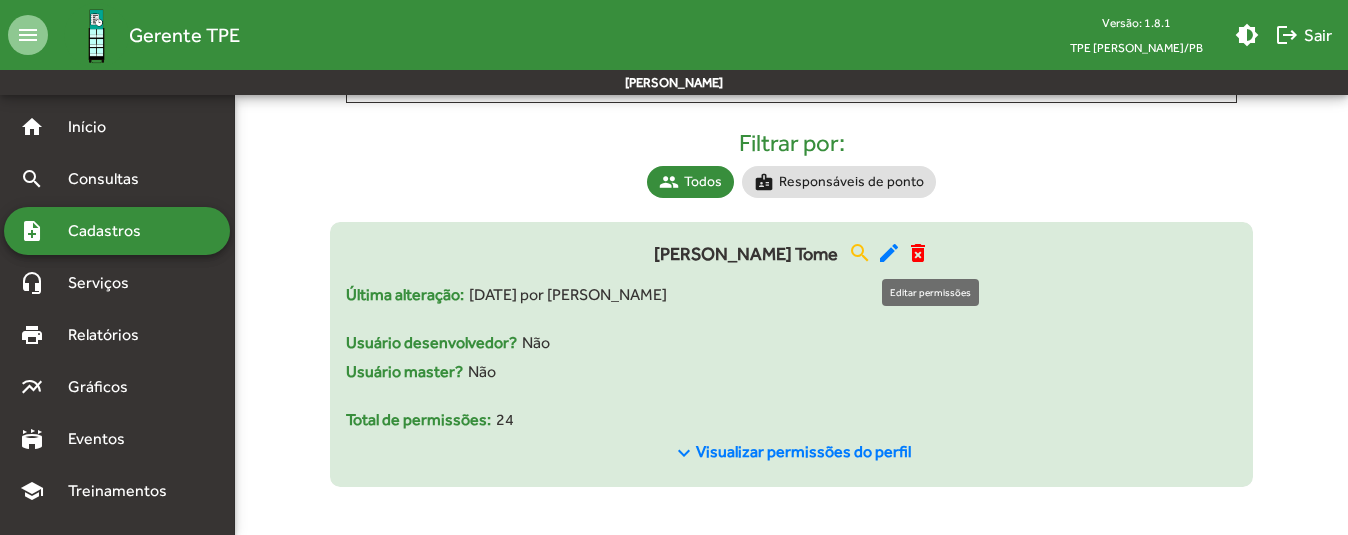 click on "edit" 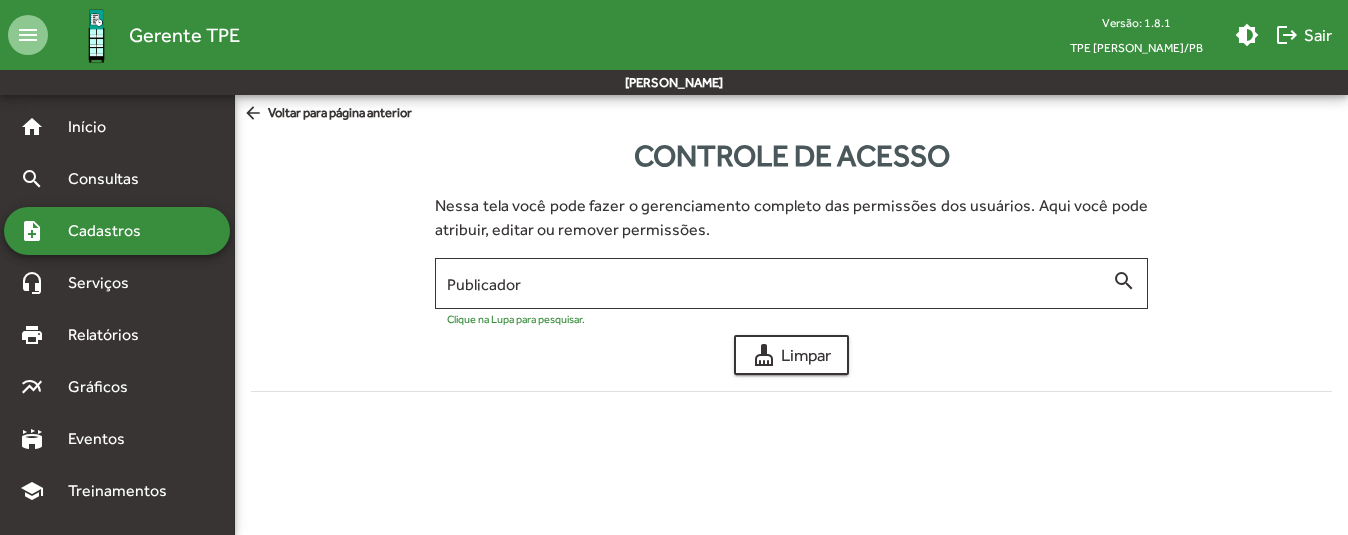 scroll, scrollTop: 0, scrollLeft: 0, axis: both 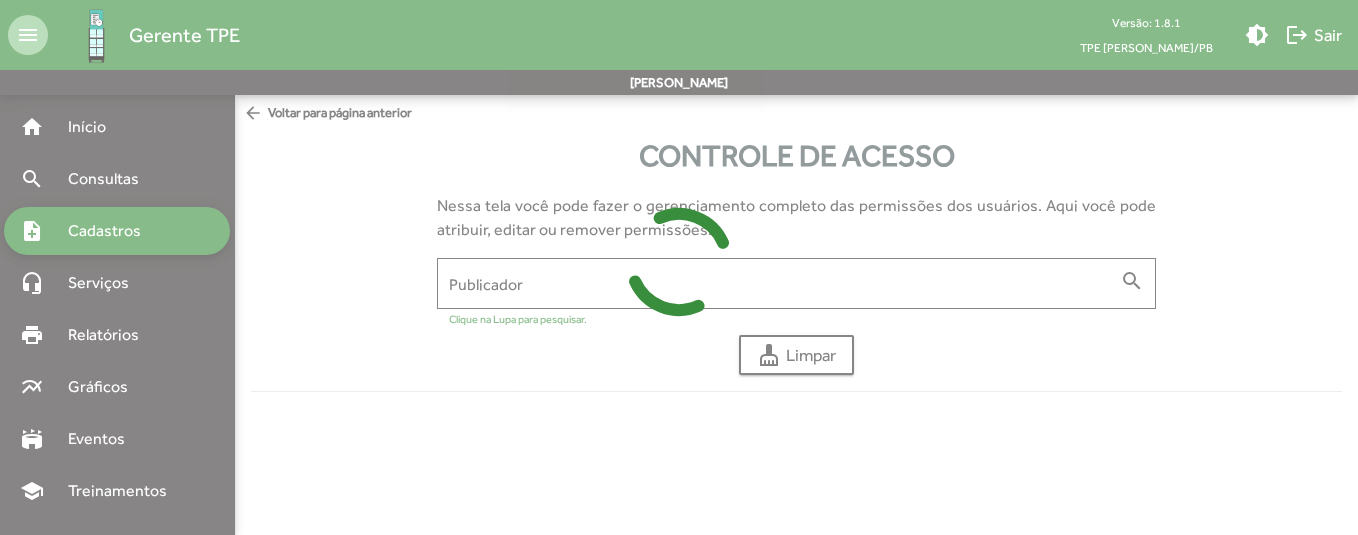 type on "**********" 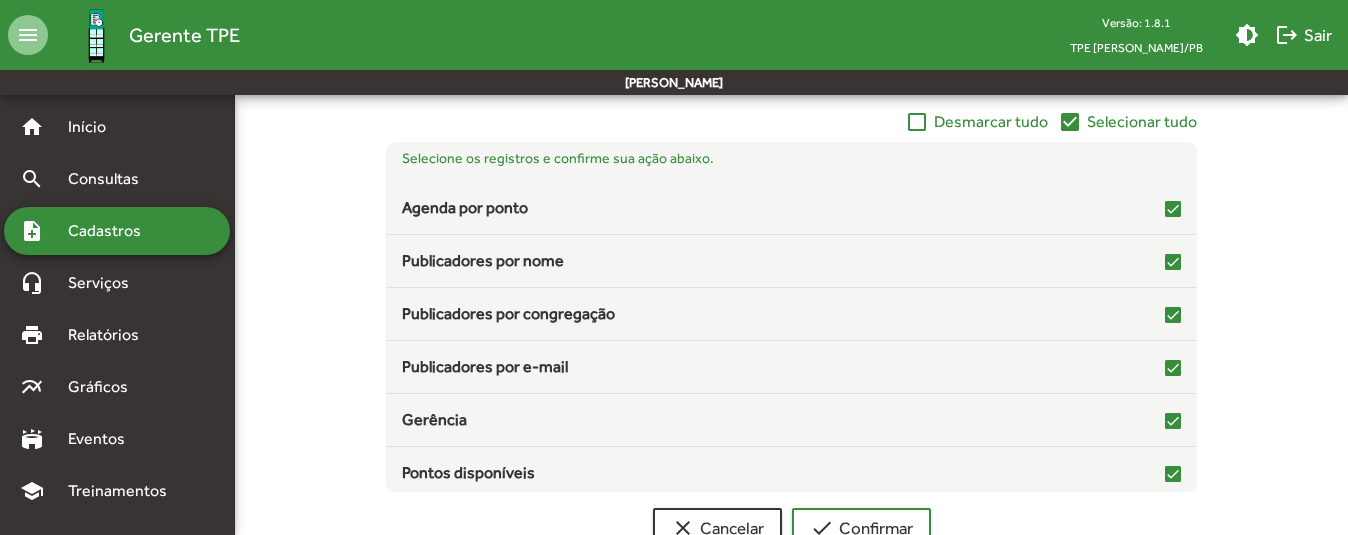 scroll, scrollTop: 535, scrollLeft: 0, axis: vertical 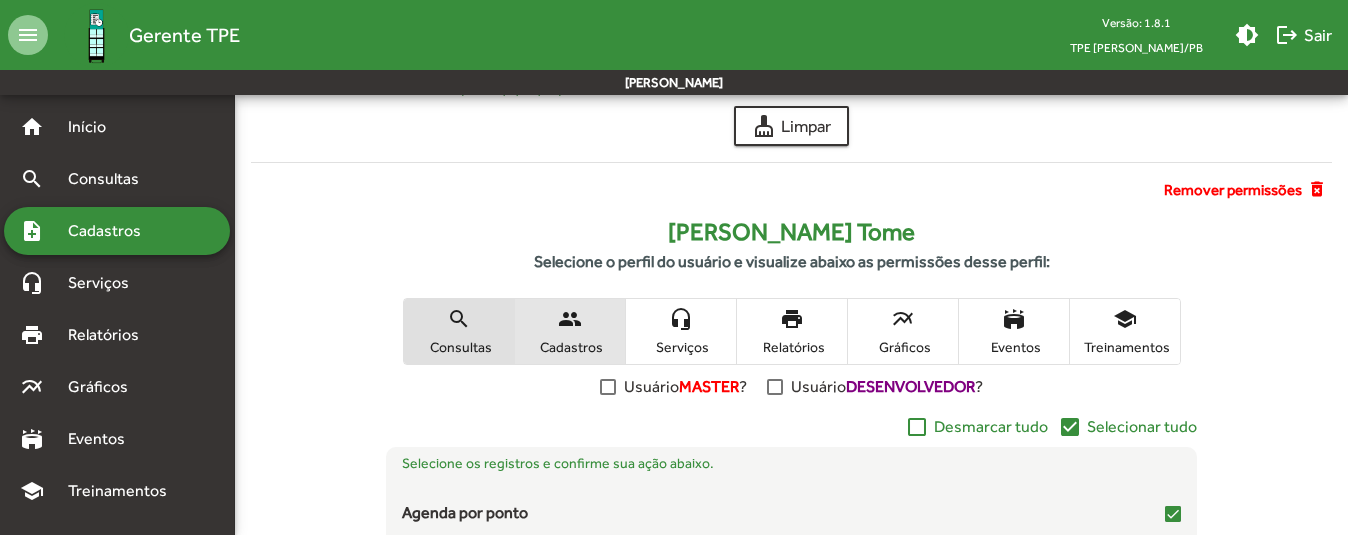 click on "people" at bounding box center (570, 319) 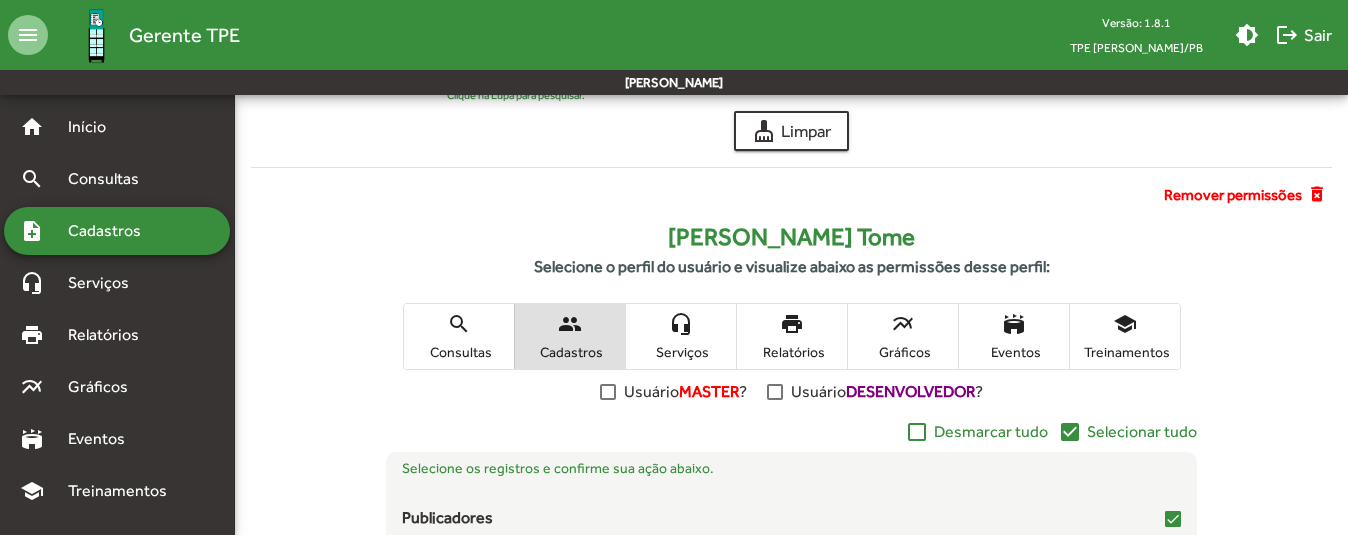 scroll, scrollTop: 225, scrollLeft: 0, axis: vertical 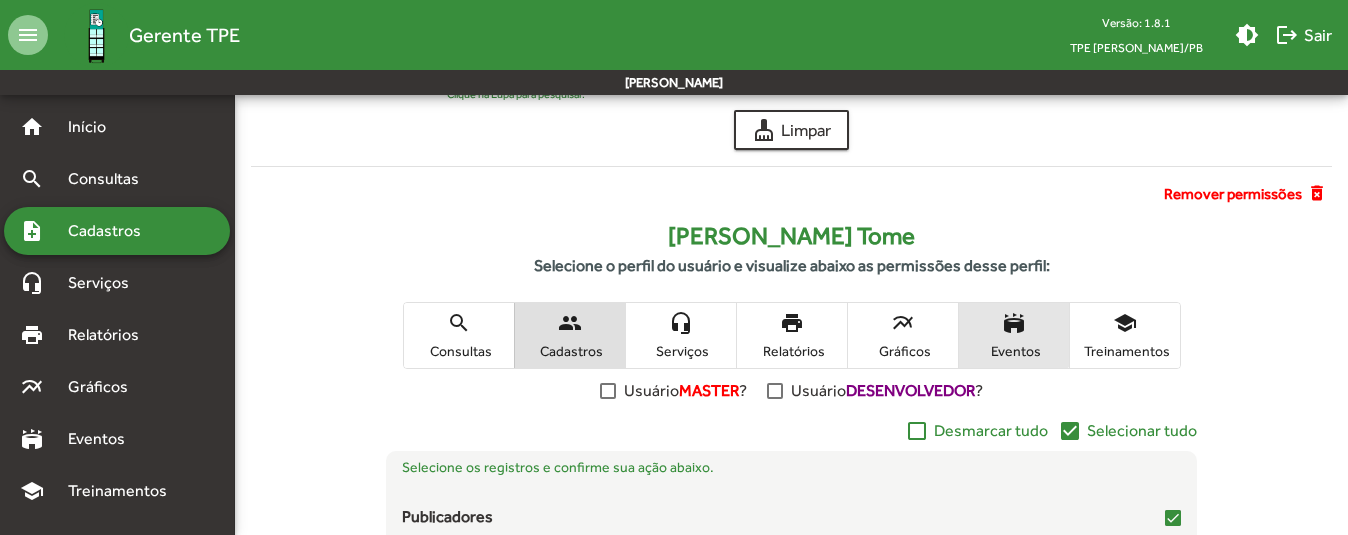 click on "stadium Eventos" at bounding box center (1014, 335) 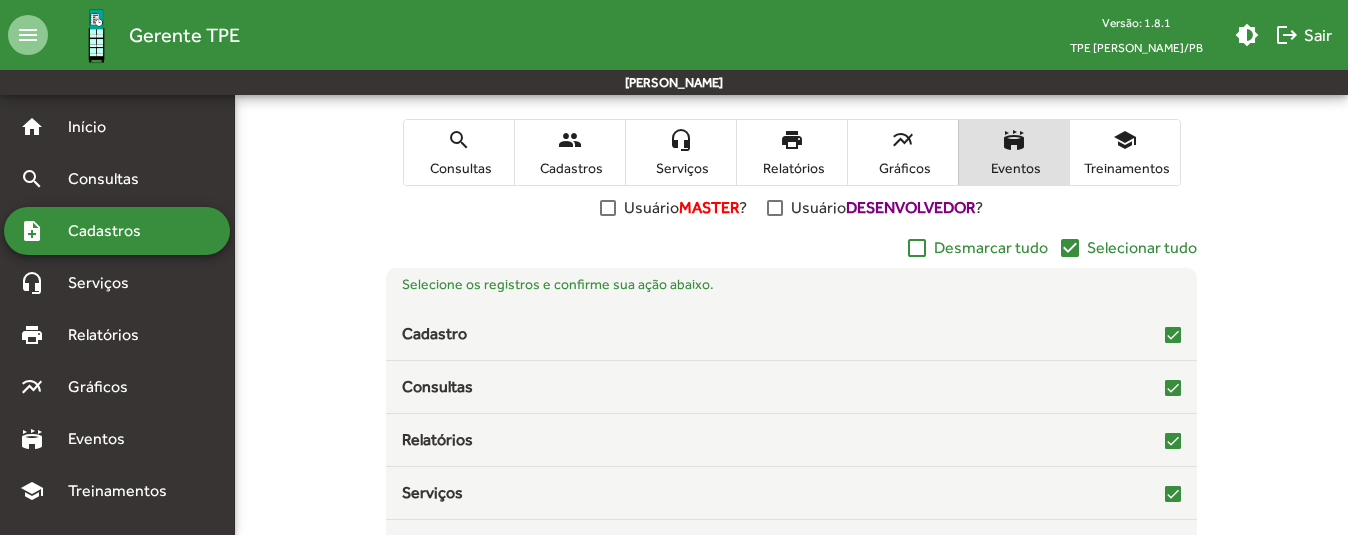scroll, scrollTop: 595, scrollLeft: 0, axis: vertical 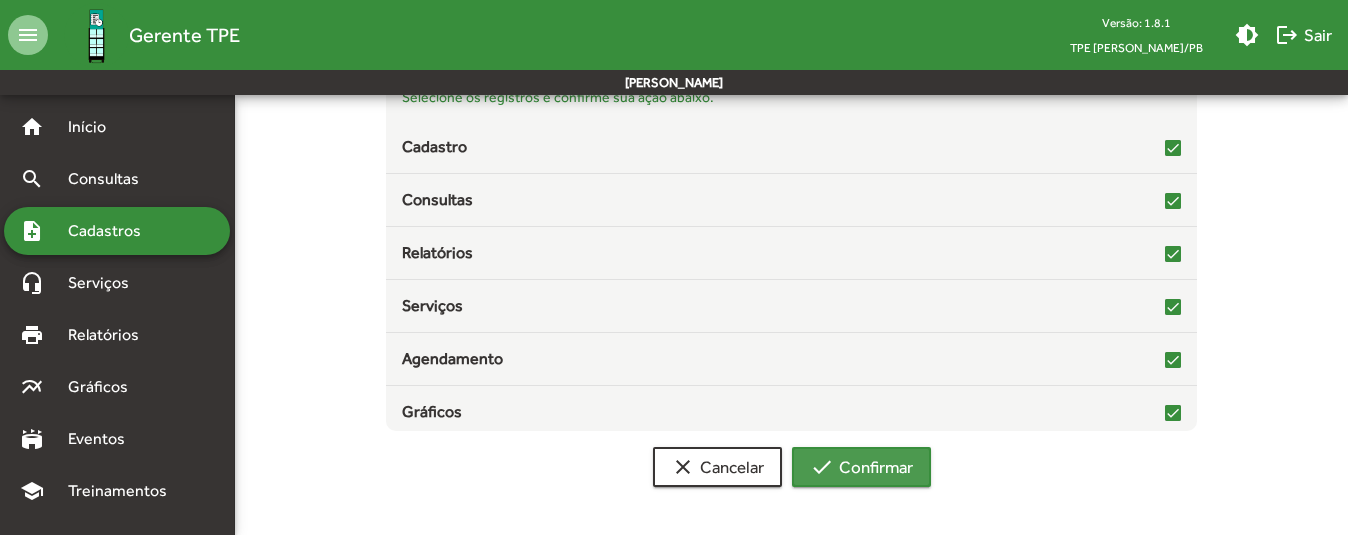 click on "check  Confirmar" 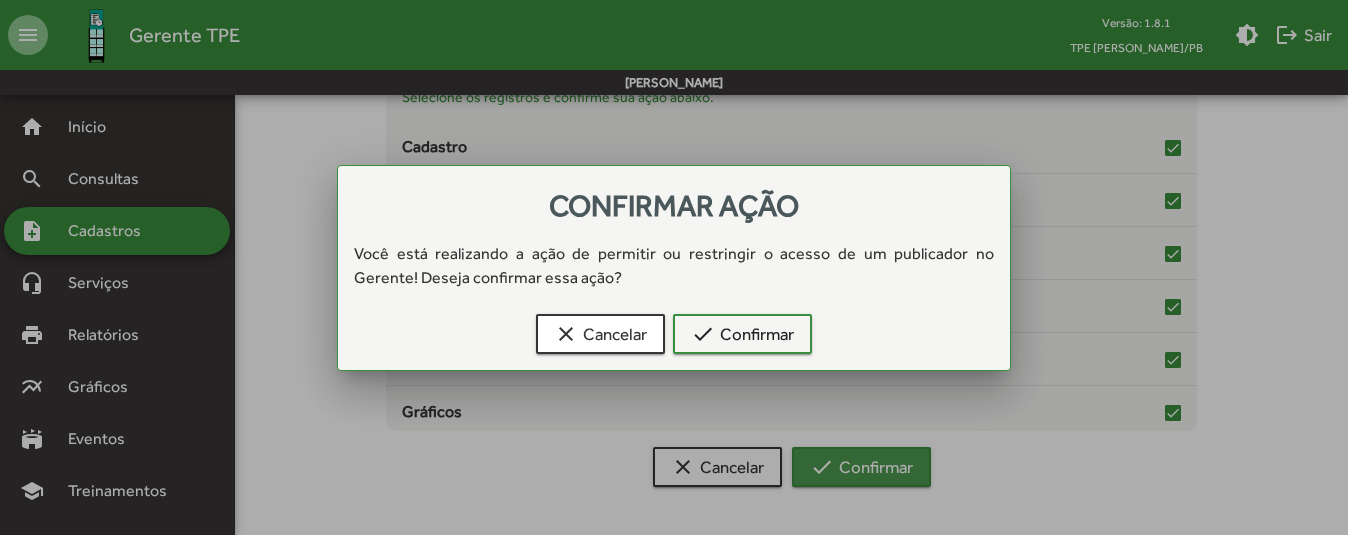 scroll, scrollTop: 0, scrollLeft: 0, axis: both 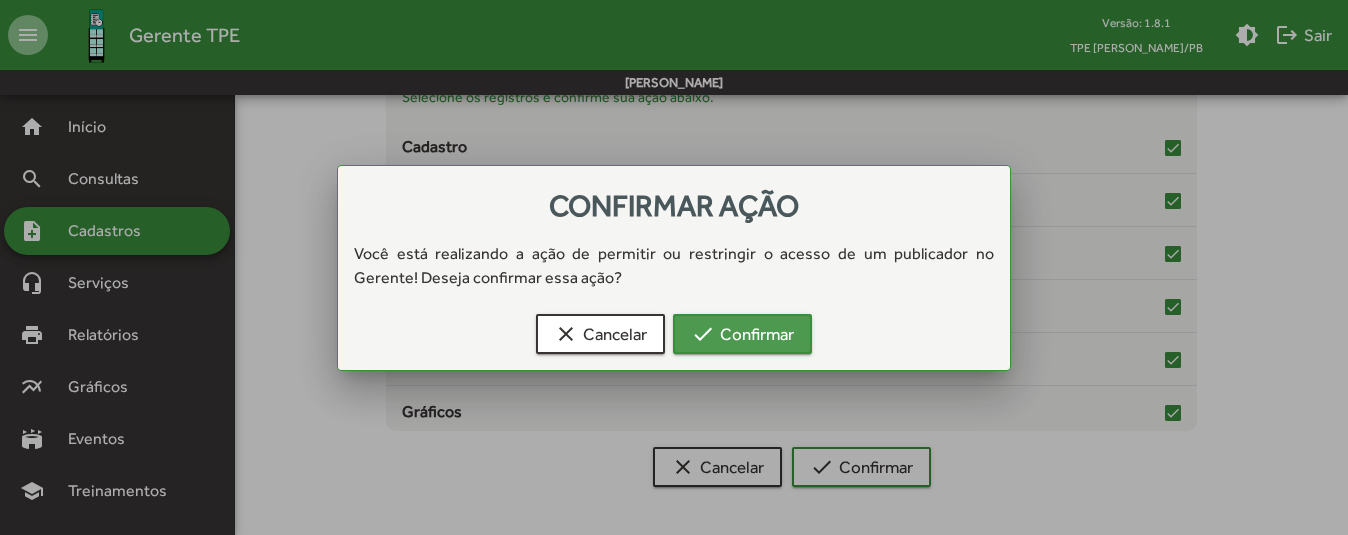 click on "check  Confirmar" at bounding box center [742, 334] 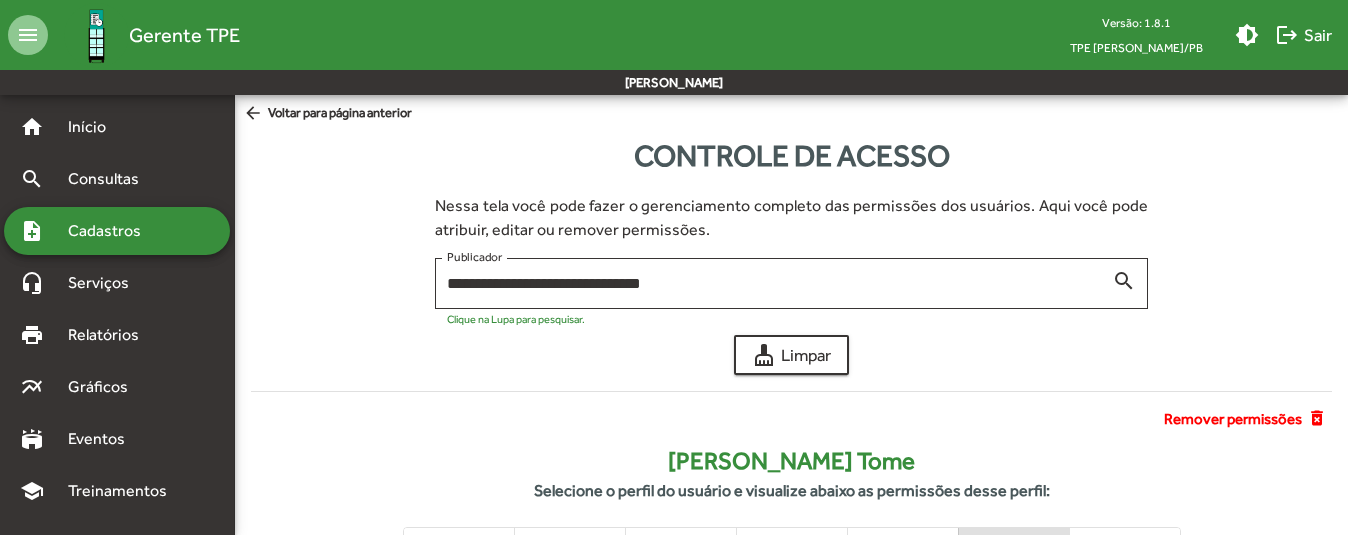 scroll, scrollTop: 595, scrollLeft: 0, axis: vertical 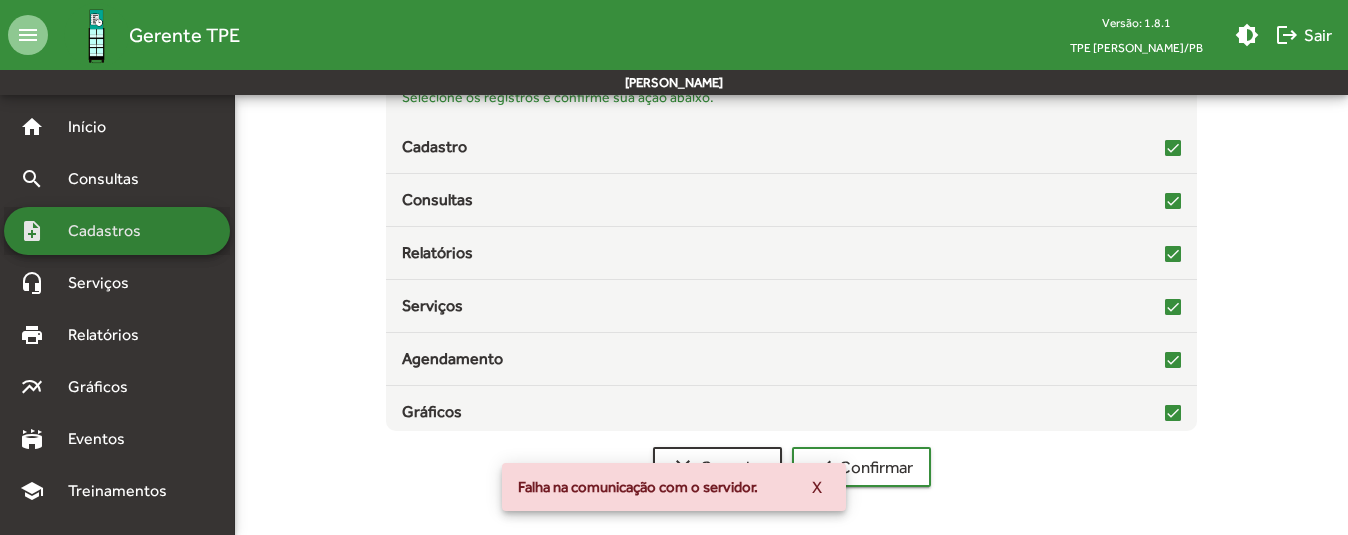 click on "Cadastros" at bounding box center (111, 231) 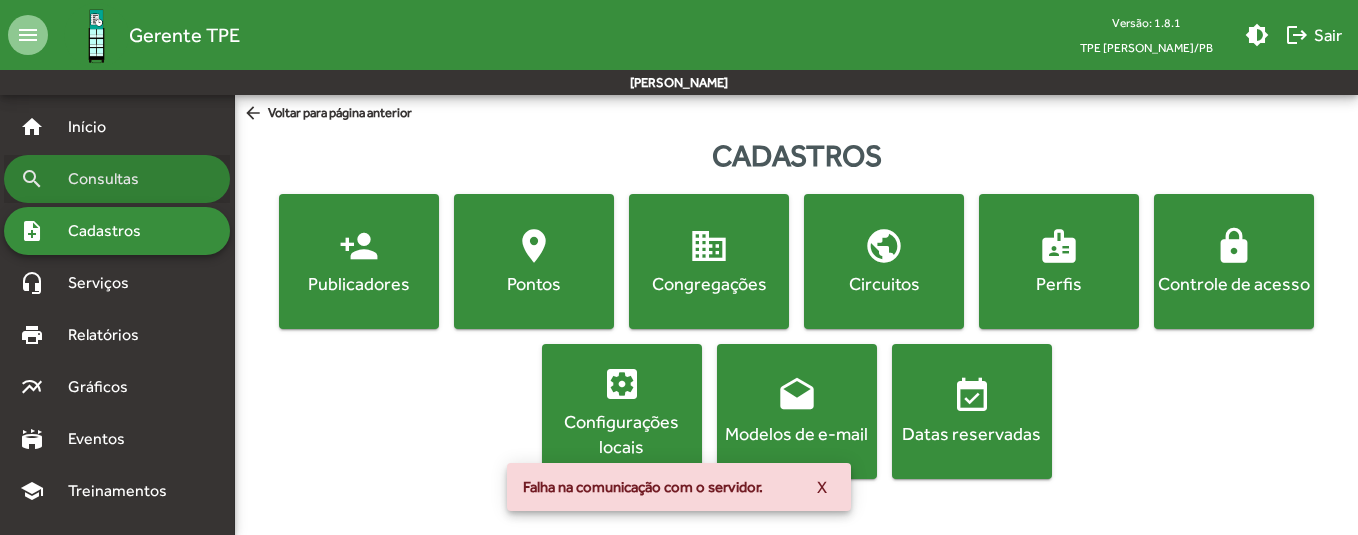 click on "Consultas" at bounding box center [110, 179] 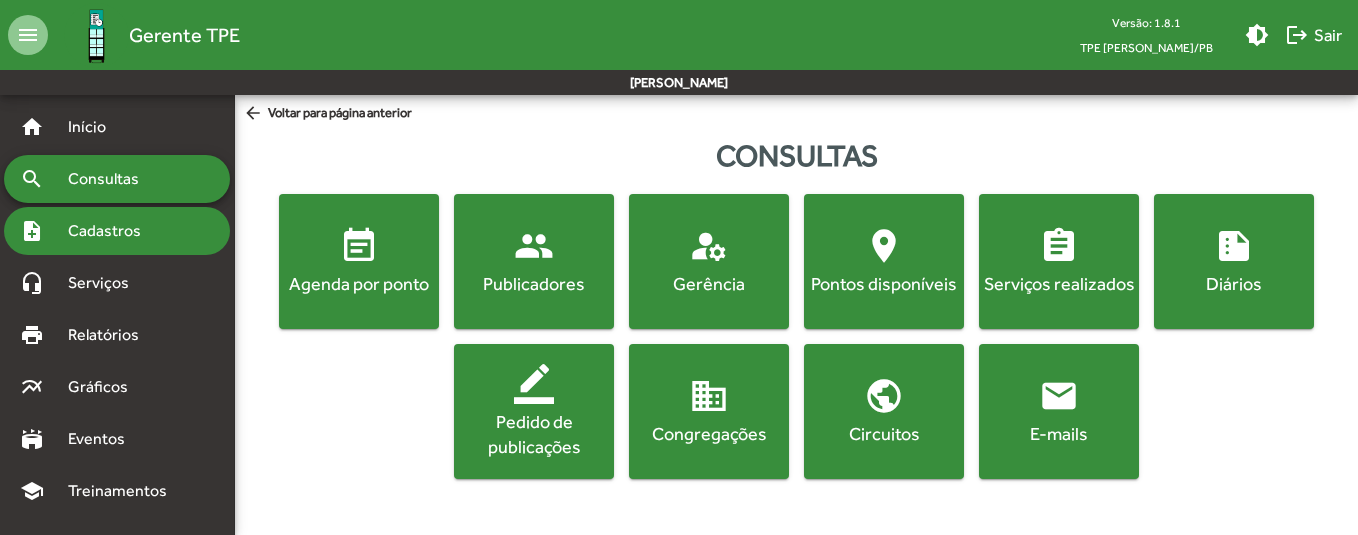 click on "Cadastros" at bounding box center (111, 231) 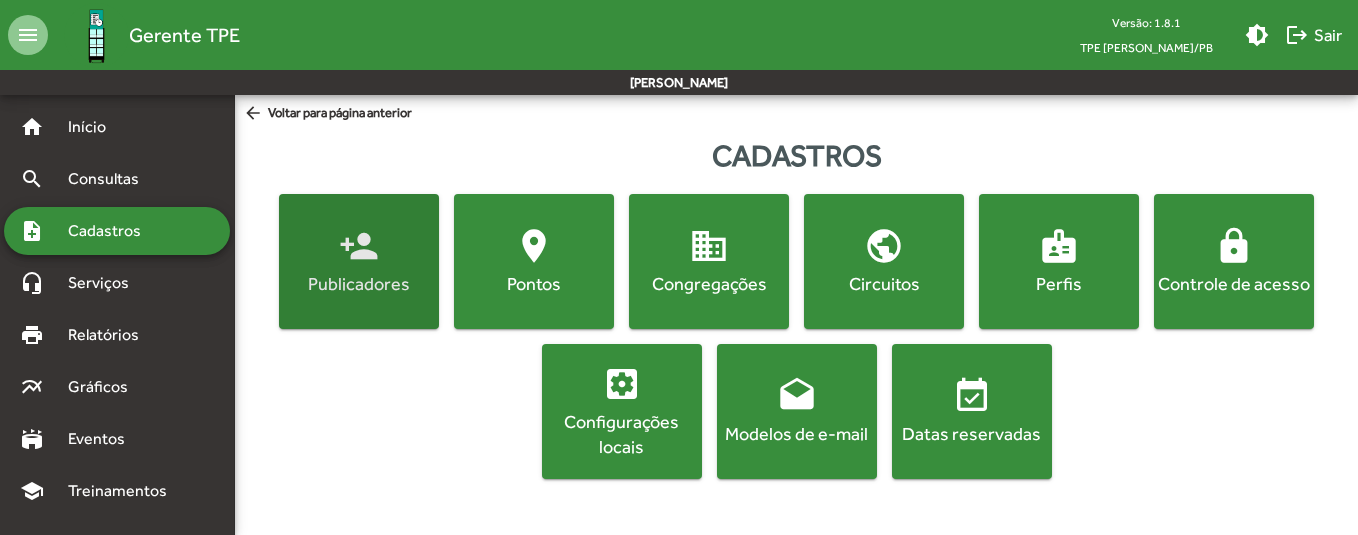 click on "Publicadores" 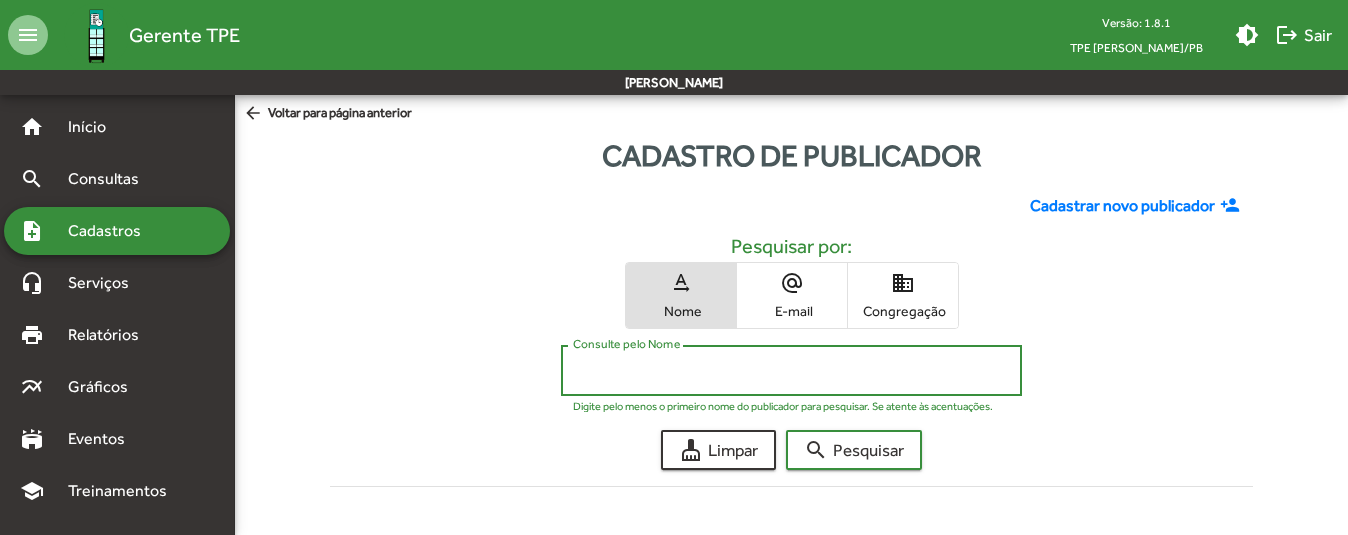 click on "Consulte pelo Nome" at bounding box center [792, 371] 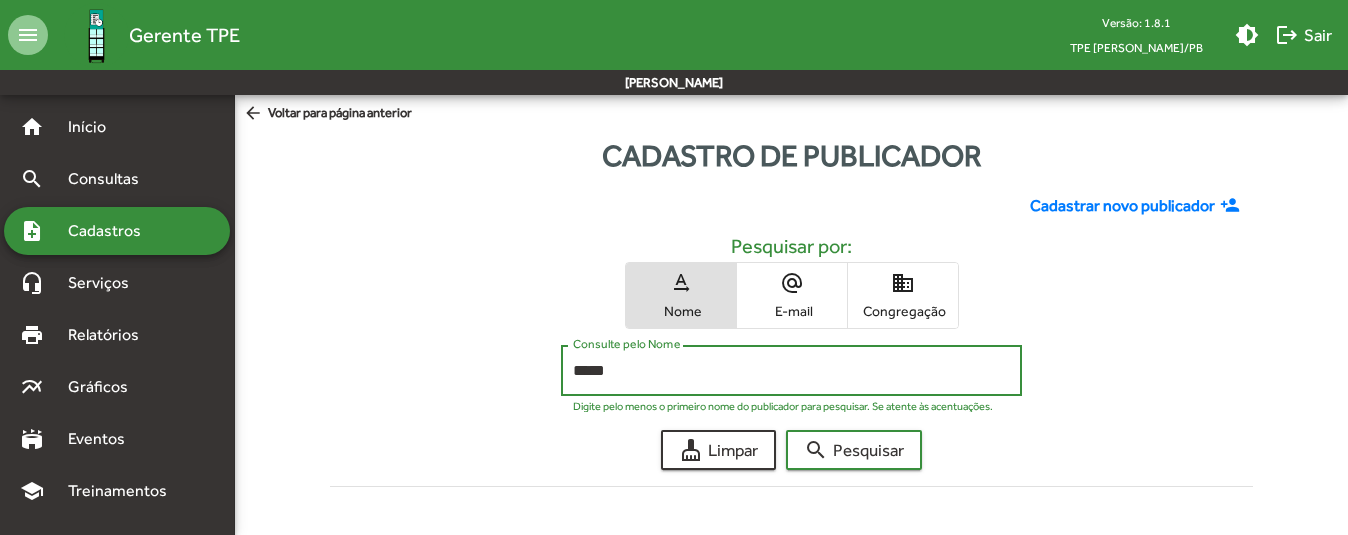 type on "*****" 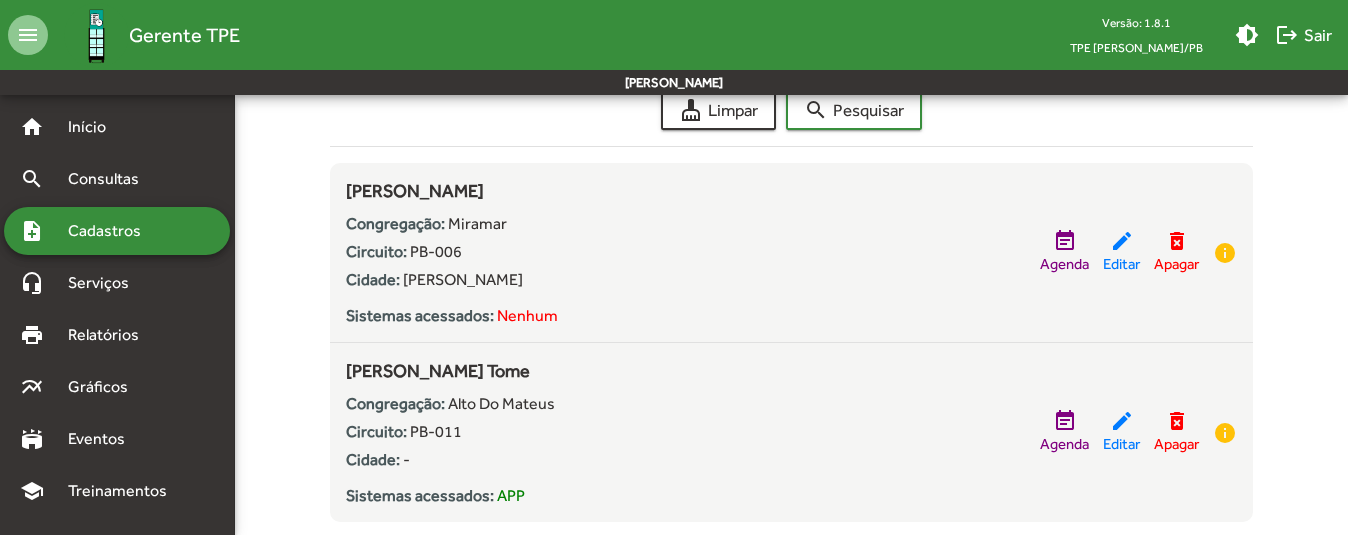 scroll, scrollTop: 391, scrollLeft: 0, axis: vertical 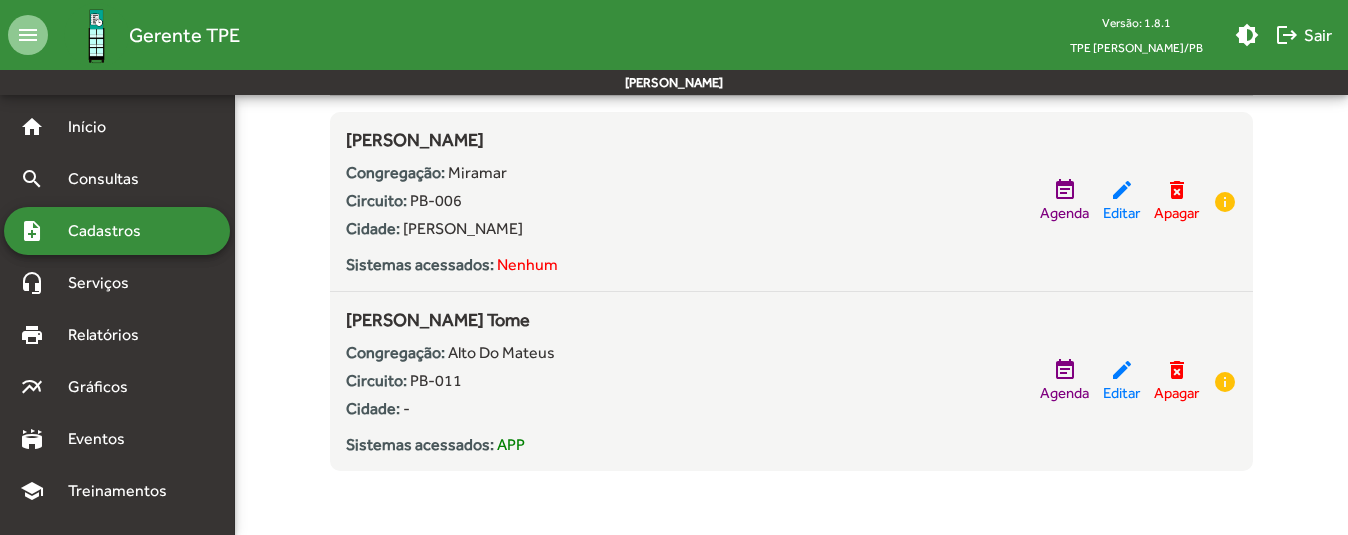 click on "Congregação:
Alto Do Mateus" 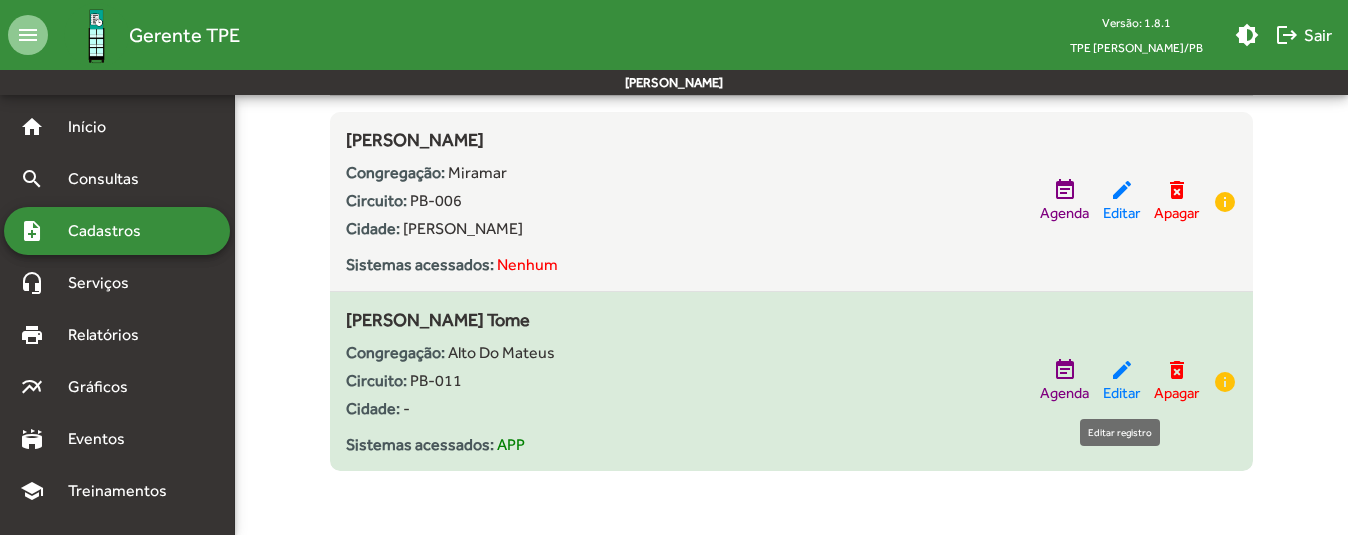 click on "edit  Editar" 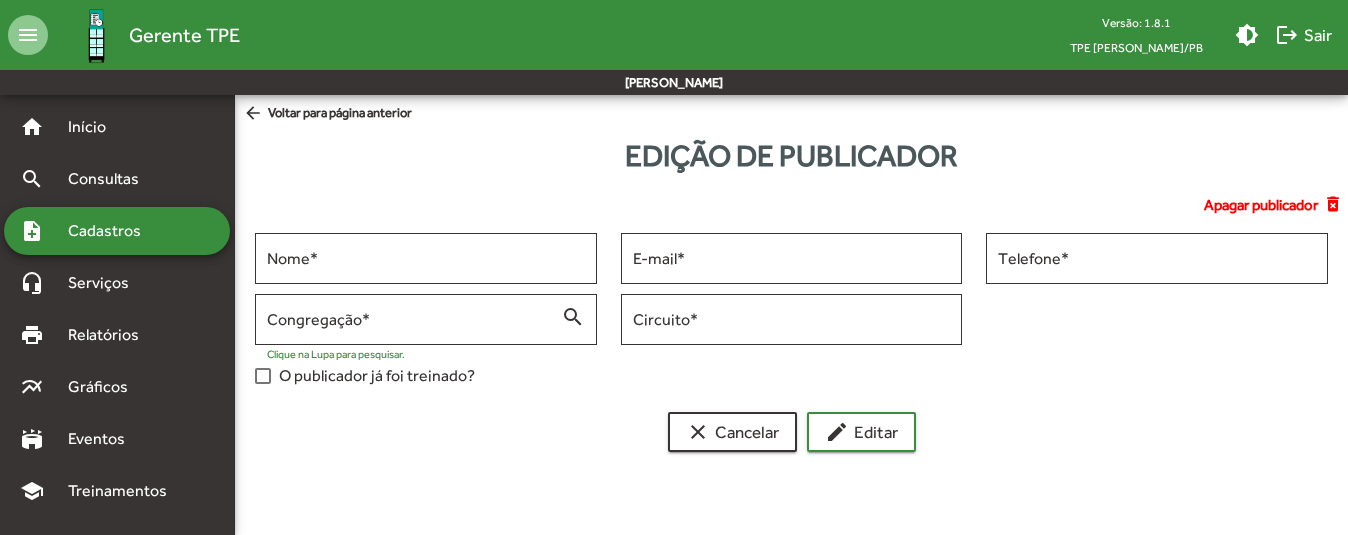 scroll, scrollTop: 0, scrollLeft: 0, axis: both 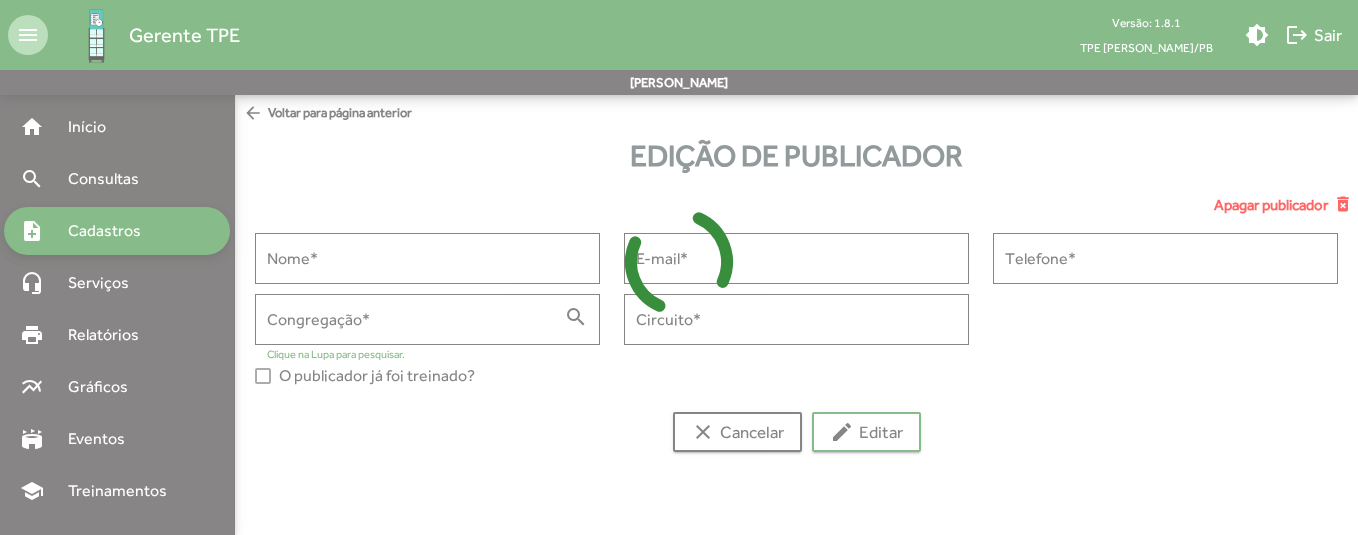 type on "**********" 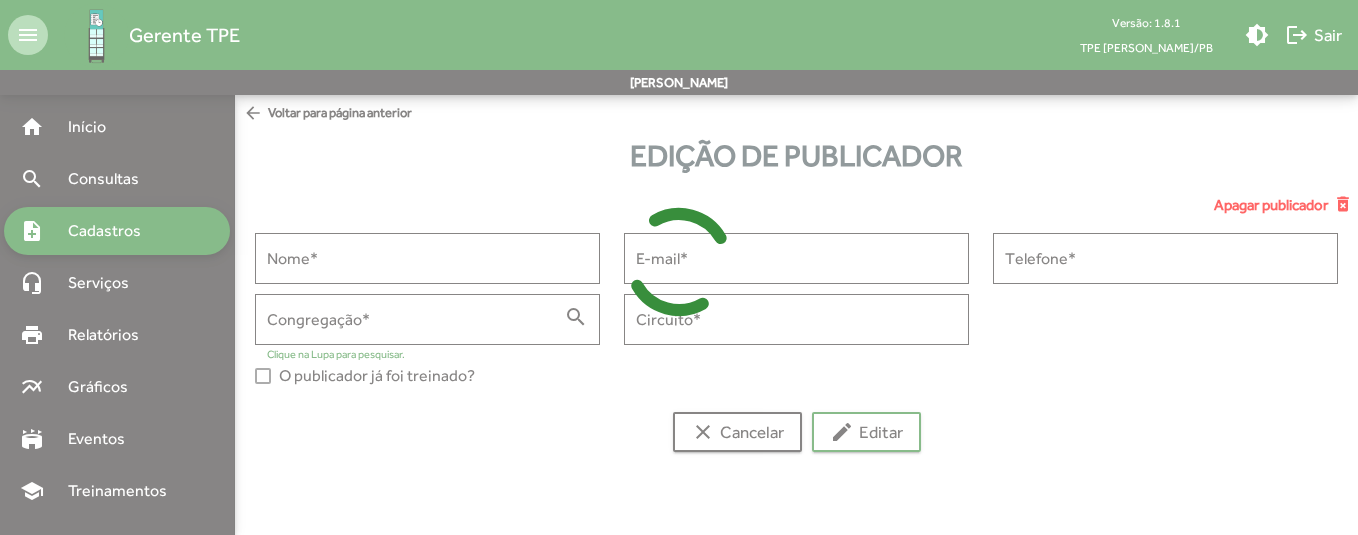 type on "**********" 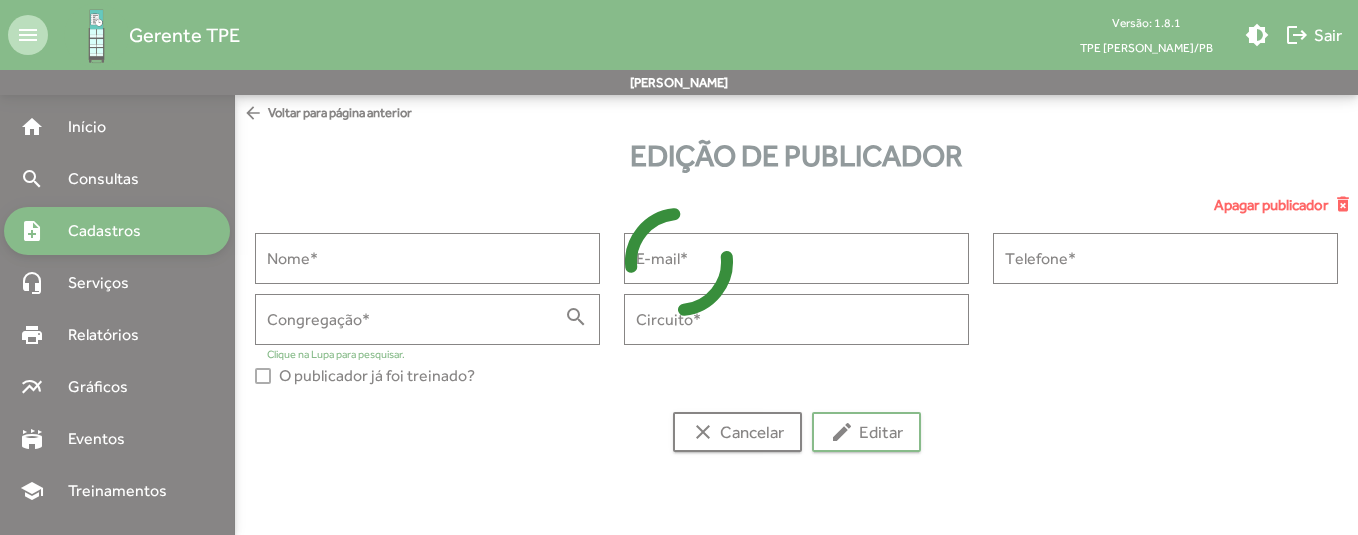 type on "**********" 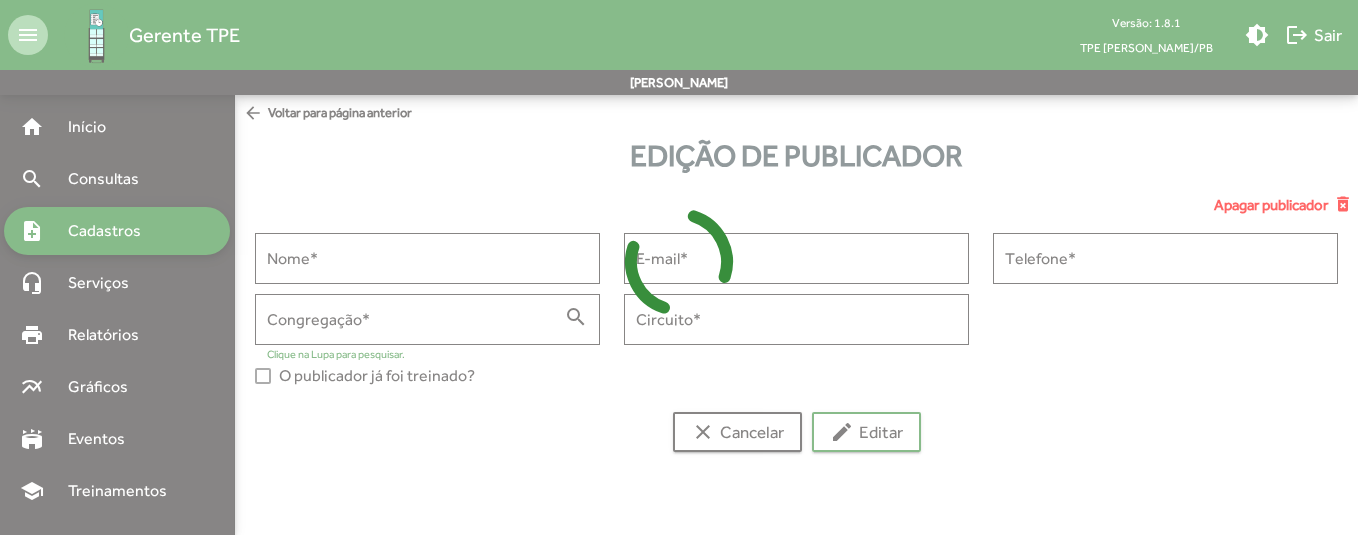 type on "**********" 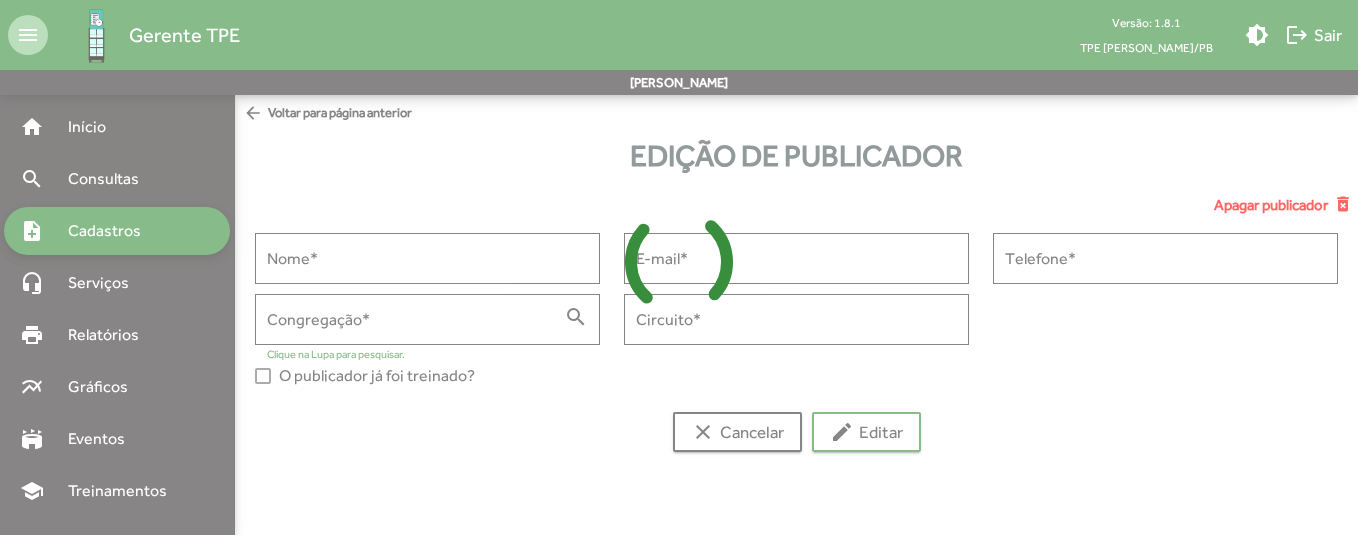 type on "******" 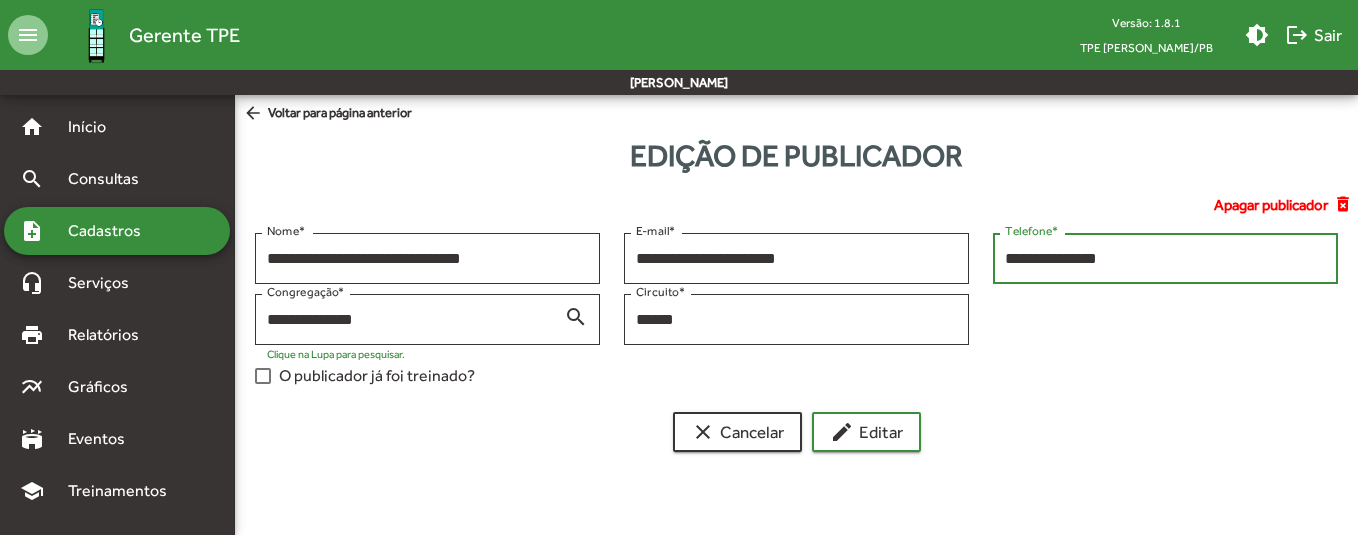 click on "**********" at bounding box center [1165, 259] 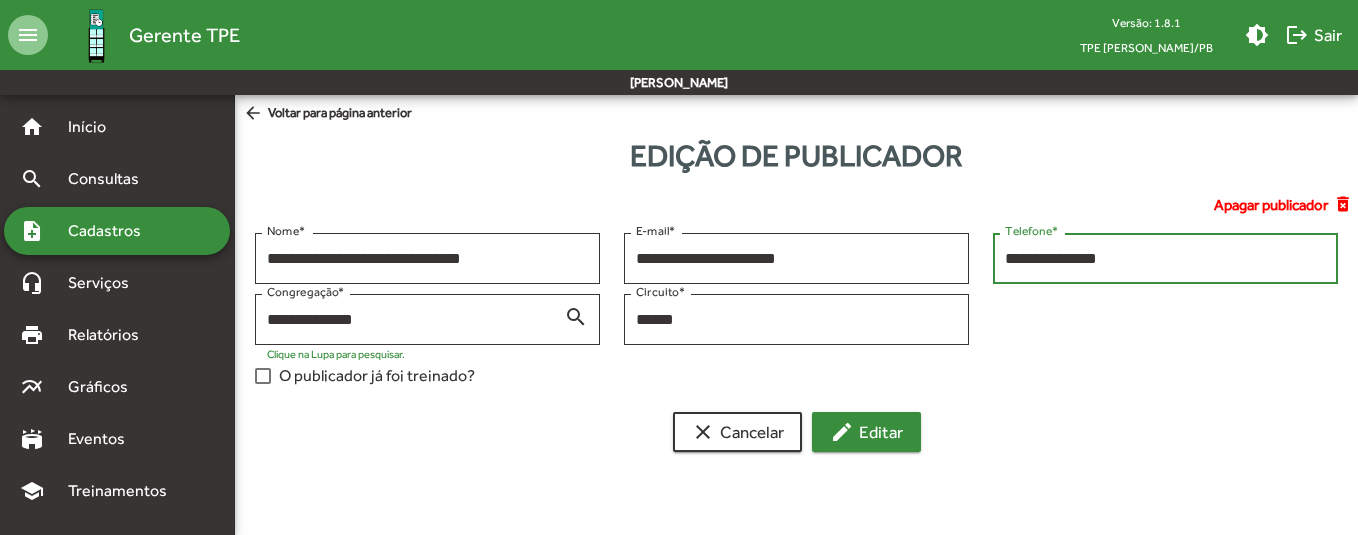 type on "**********" 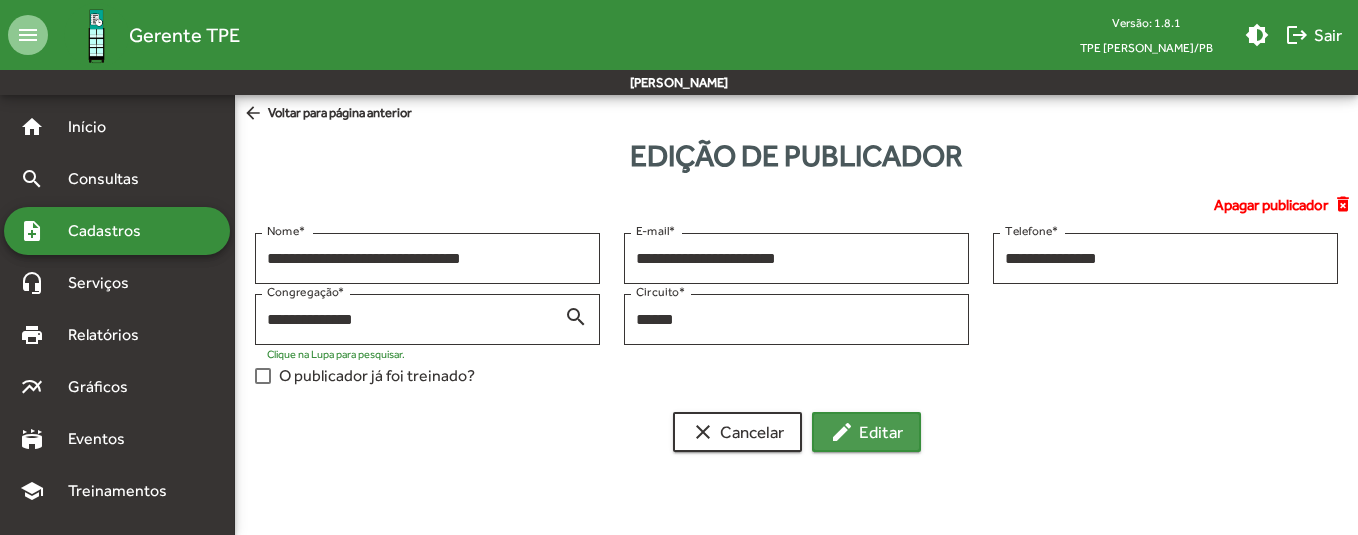 click on "edit  Editar" at bounding box center [866, 432] 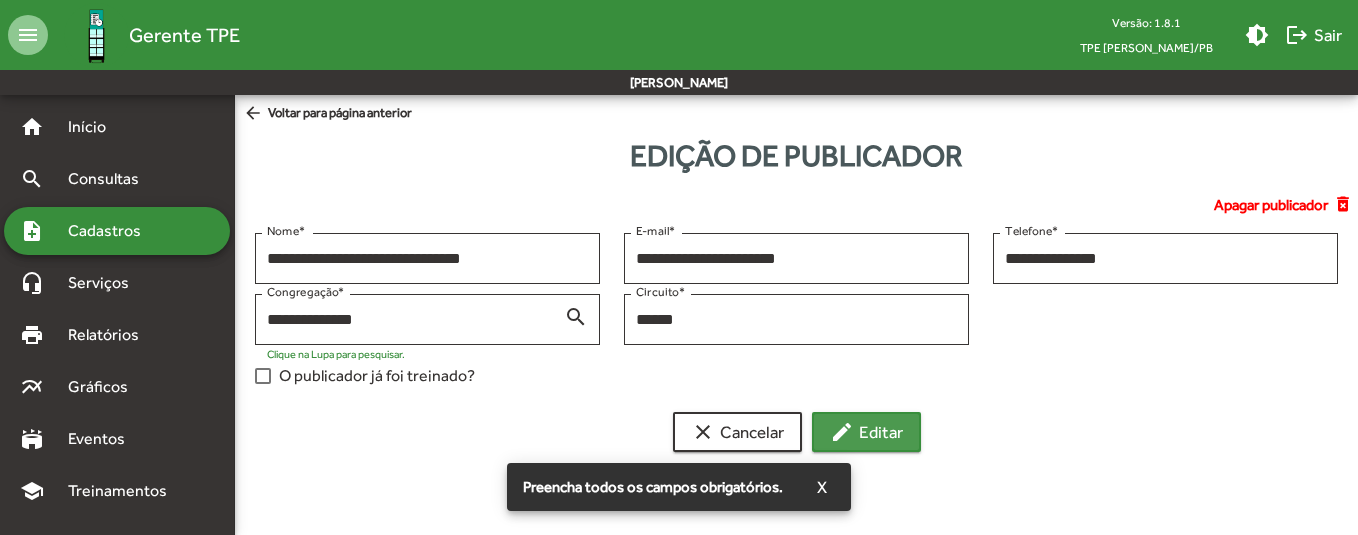 click on "edit  Editar" at bounding box center (866, 432) 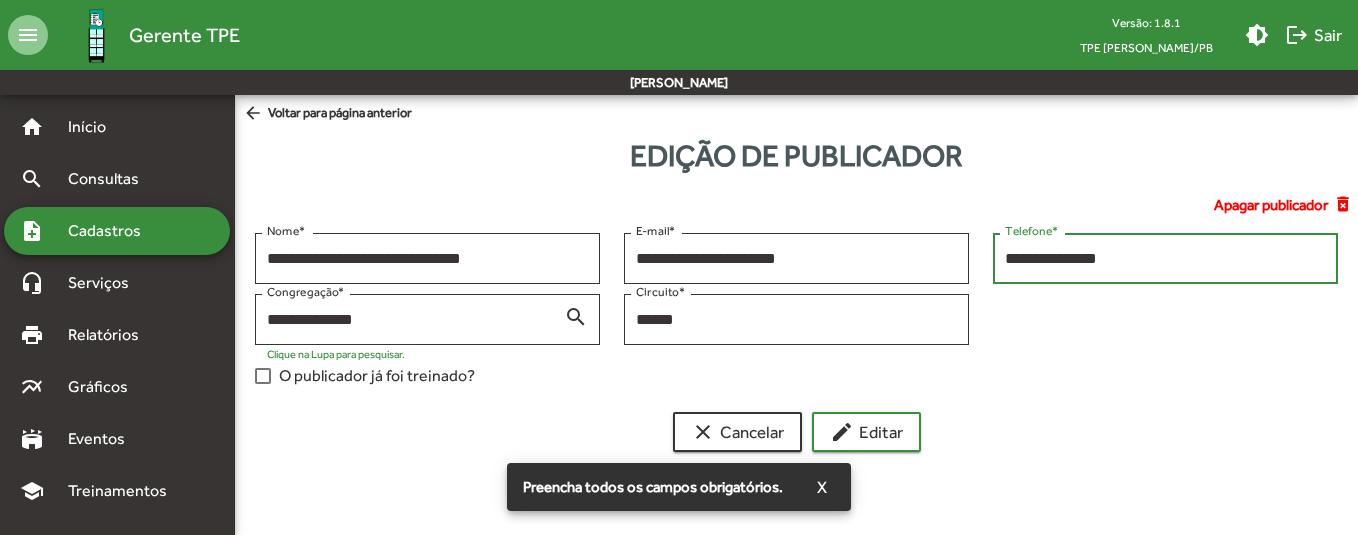 click on "**********" at bounding box center [1165, 259] 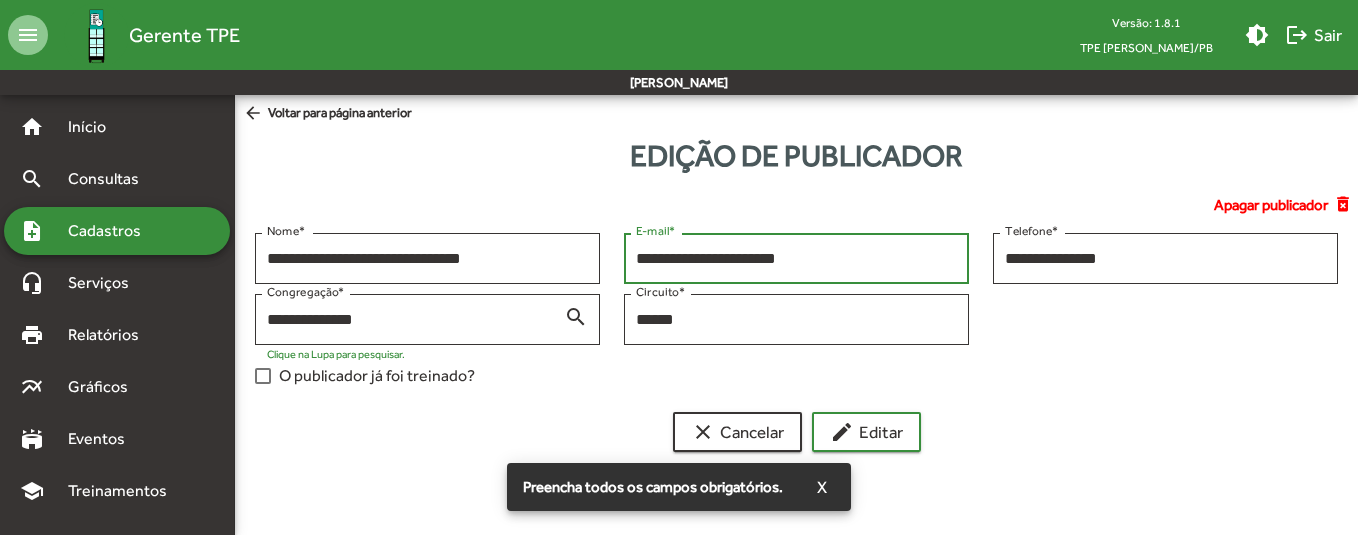 click on "**********" at bounding box center (796, 259) 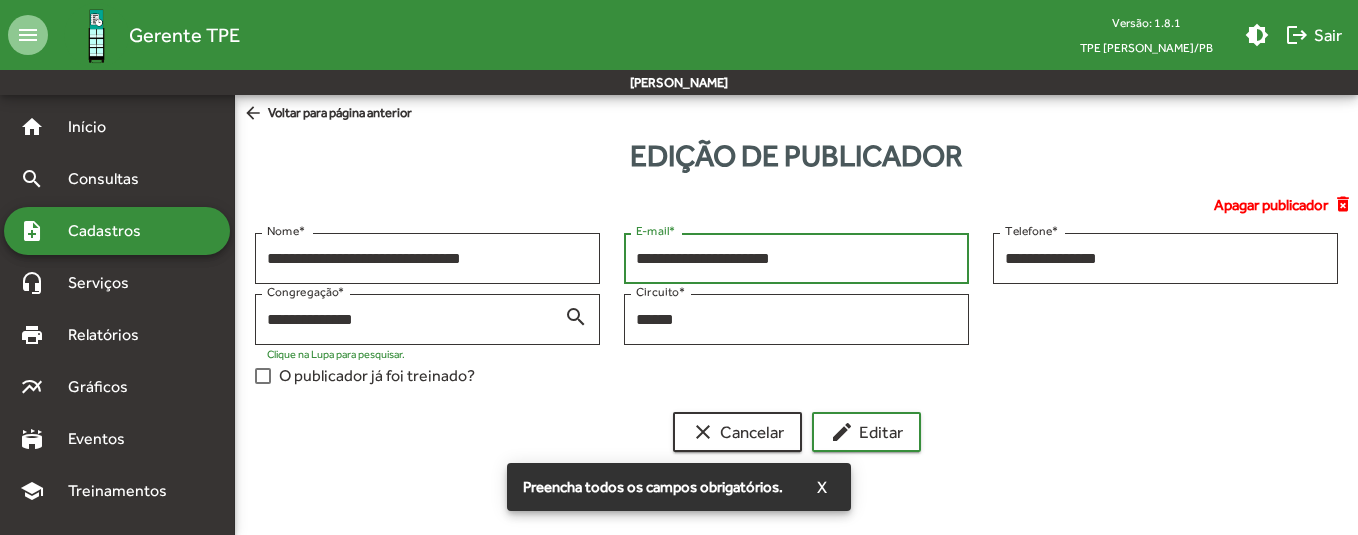 type on "**********" 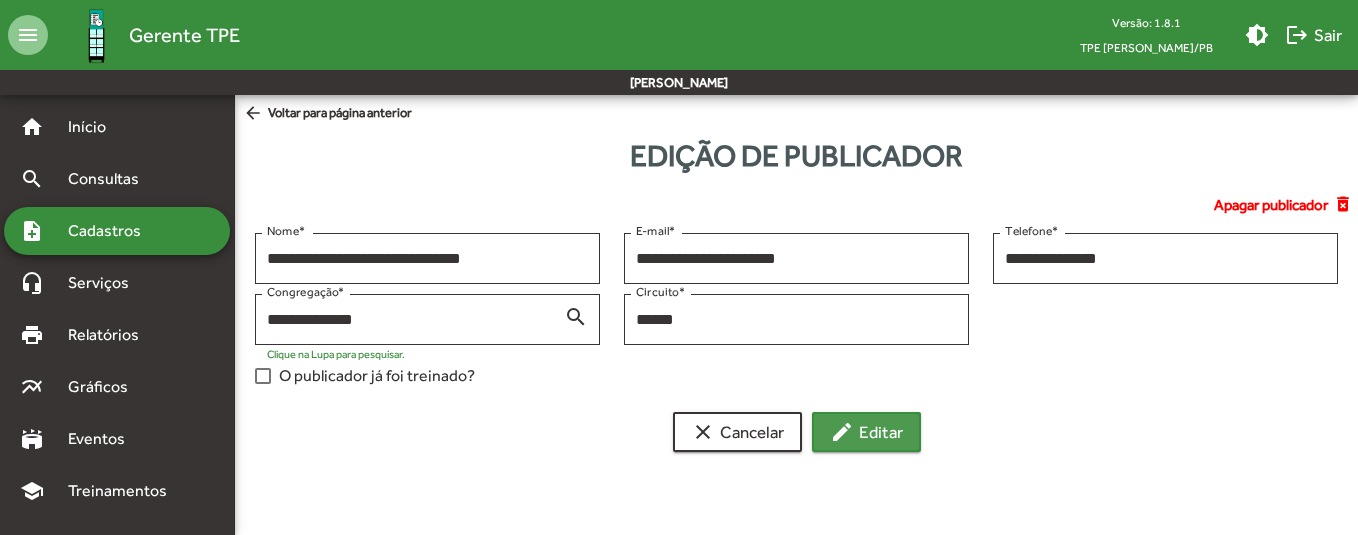 click on "edit  Editar" at bounding box center (866, 432) 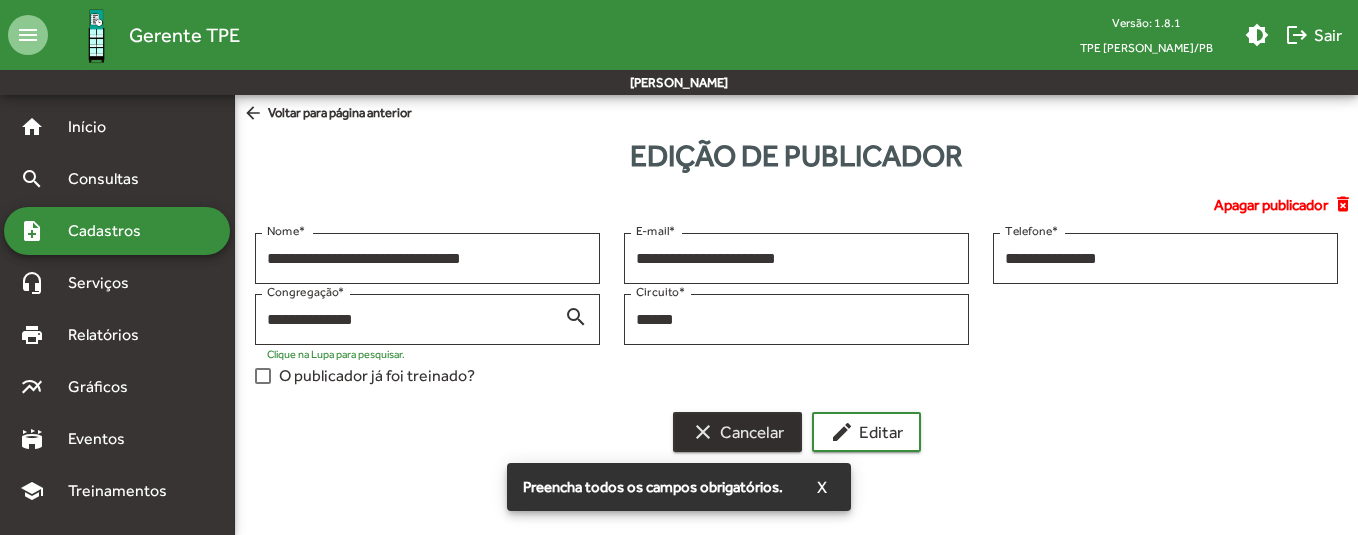 click on "clear  Cancelar" at bounding box center [737, 432] 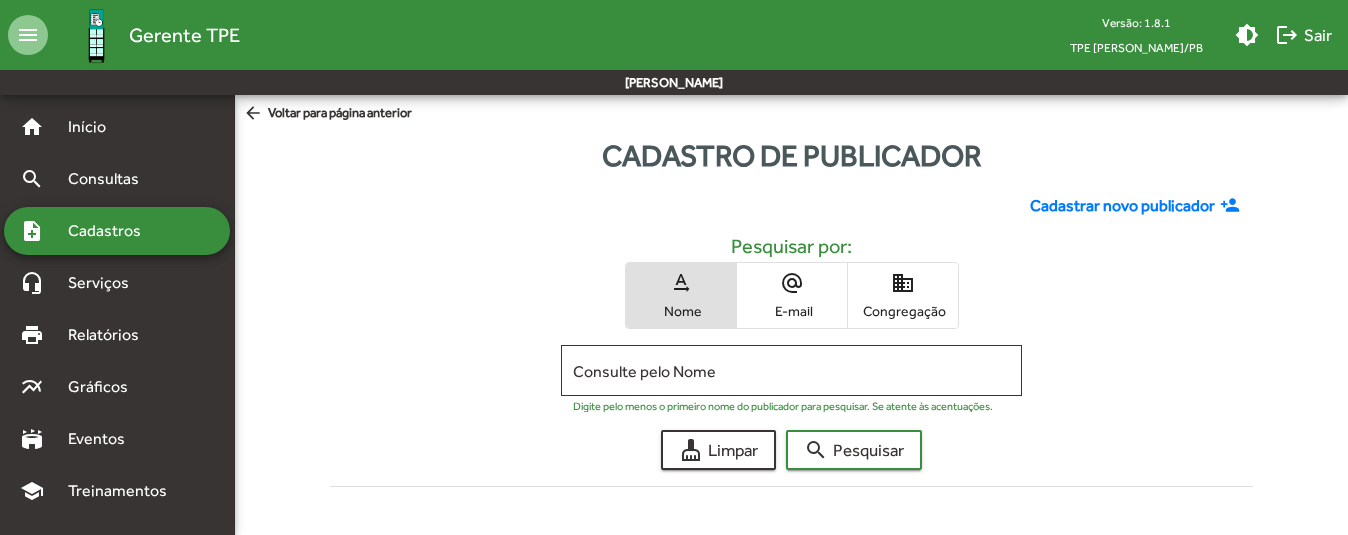 scroll, scrollTop: 32, scrollLeft: 0, axis: vertical 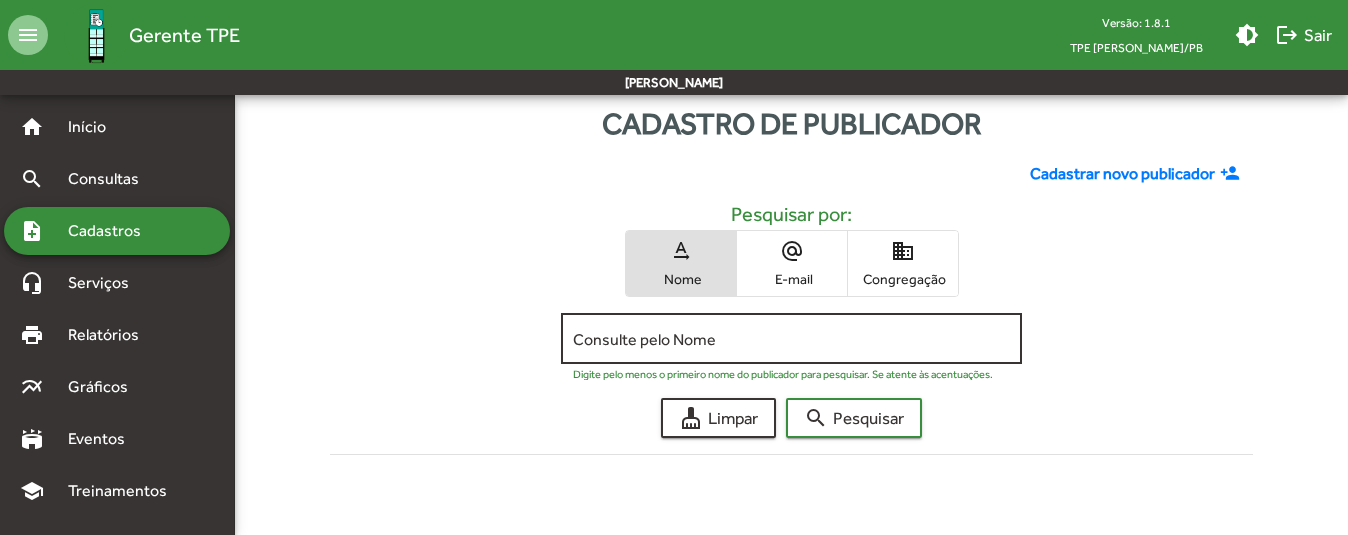 click on "Consulte pelo Nome" 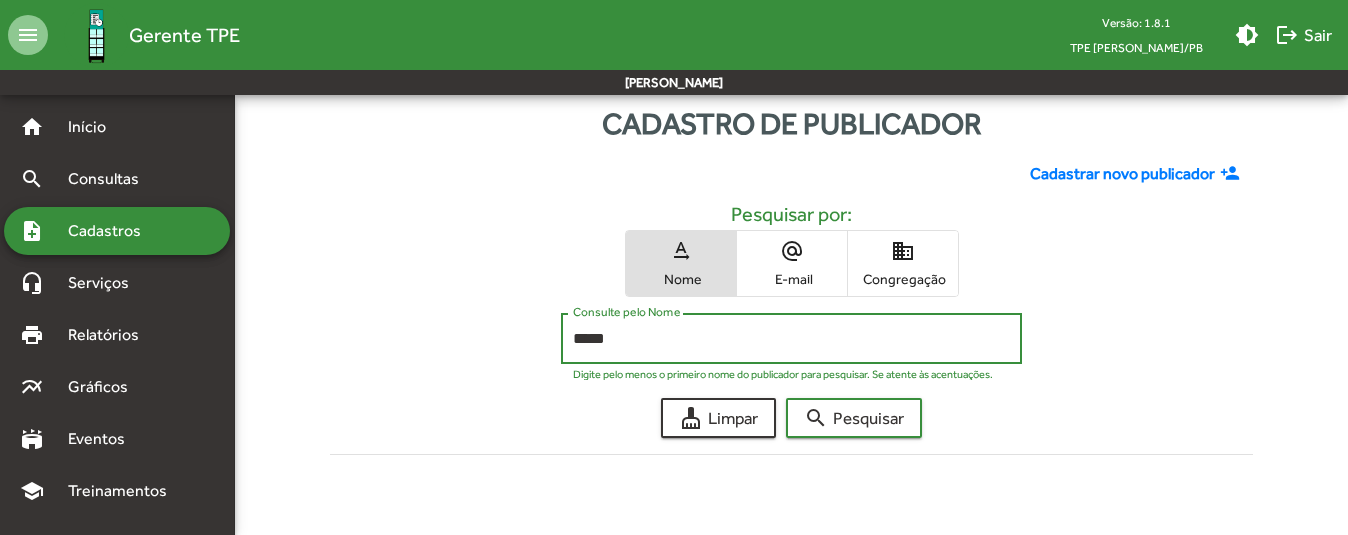 type on "*****" 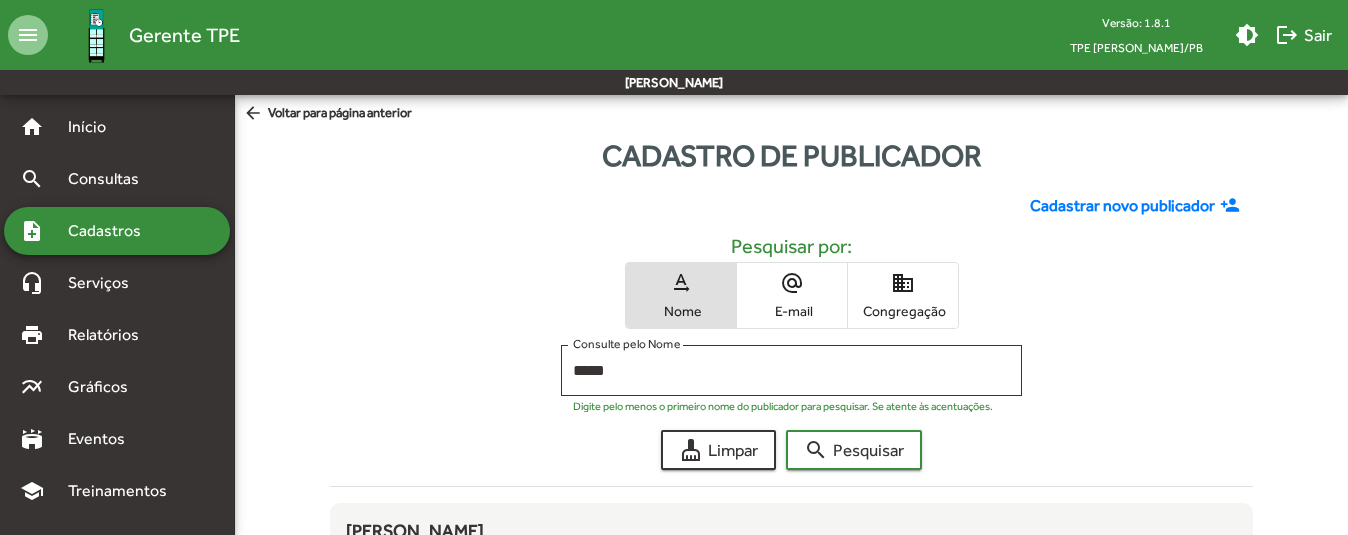 scroll, scrollTop: 391, scrollLeft: 0, axis: vertical 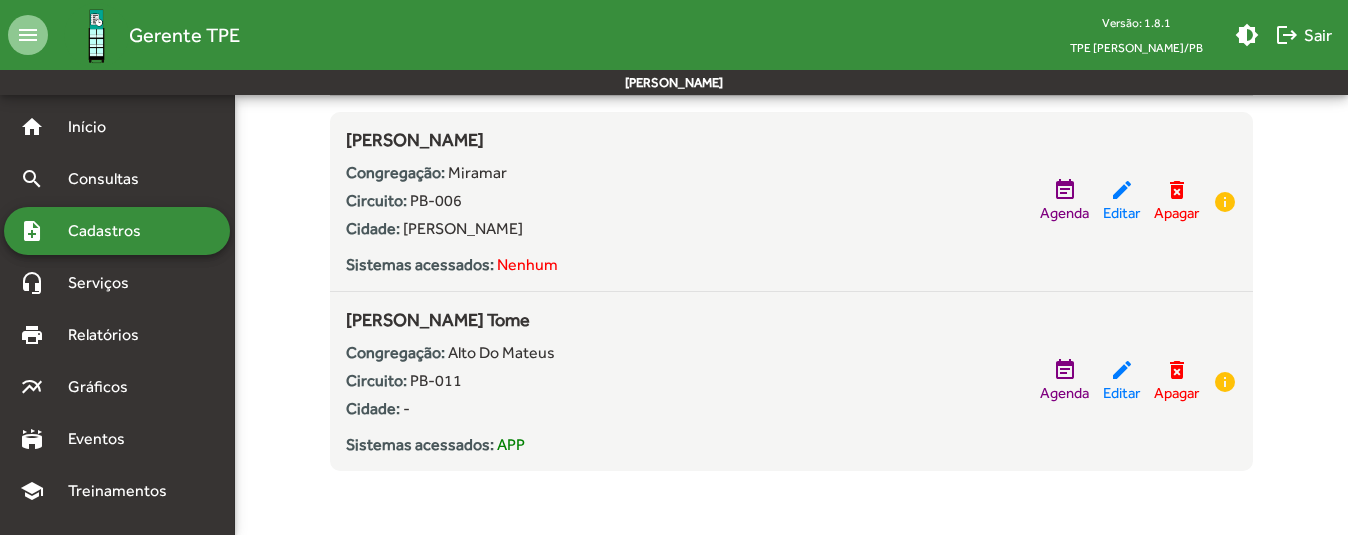 drag, startPoint x: 180, startPoint y: 339, endPoint x: 172, endPoint y: 585, distance: 246.13005 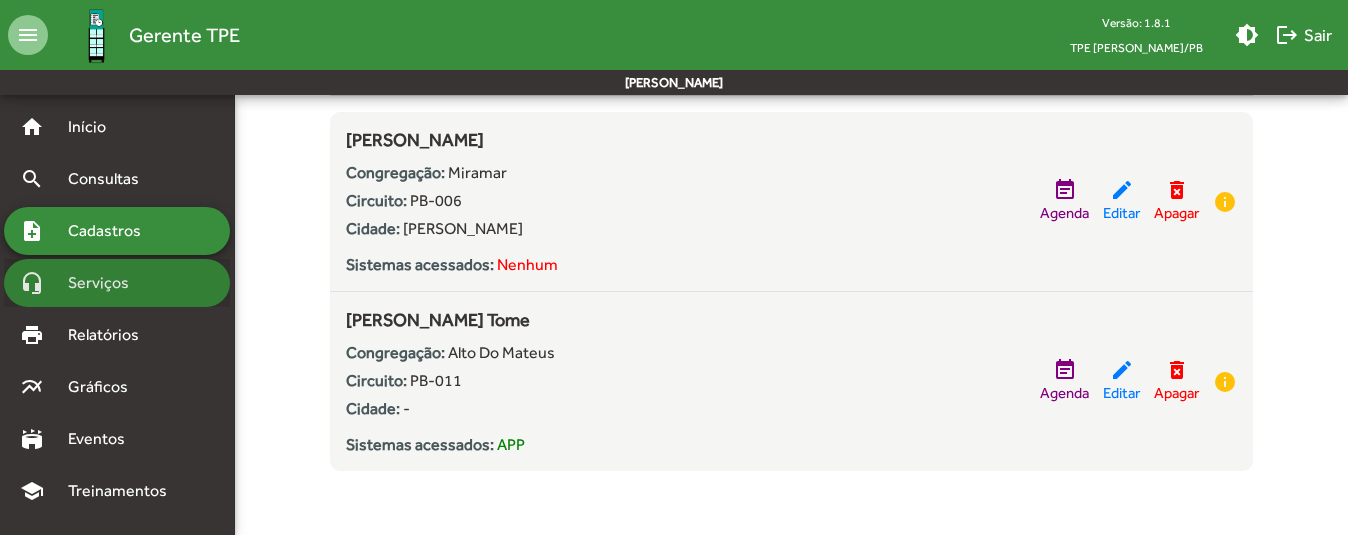 drag, startPoint x: 172, startPoint y: 585, endPoint x: 229, endPoint y: 302, distance: 288.68323 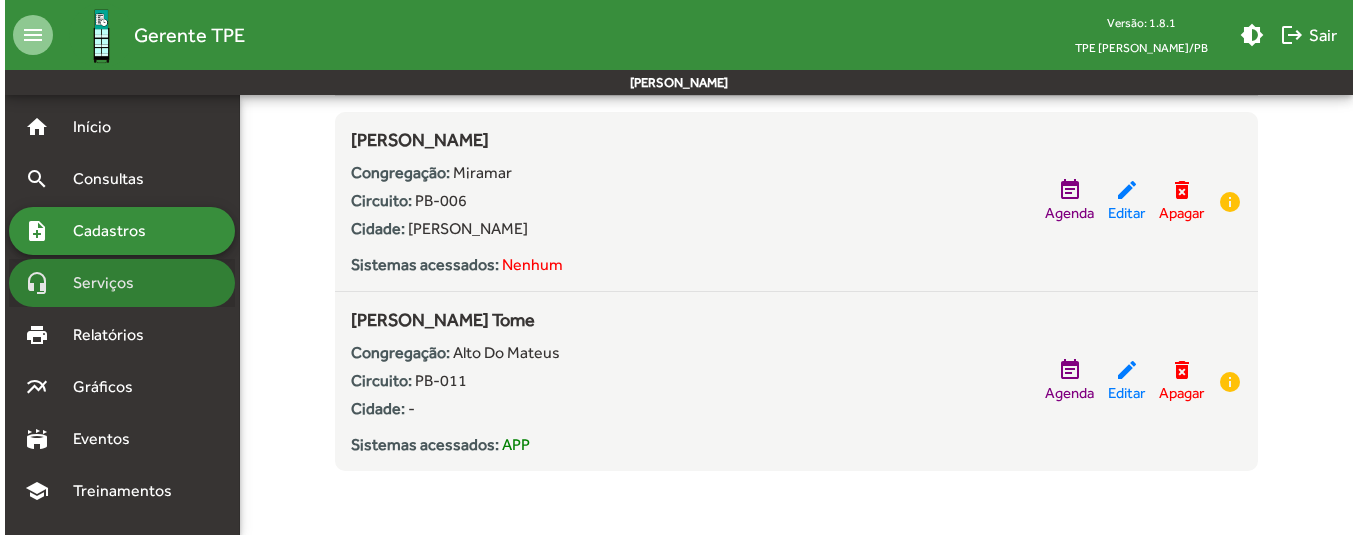 scroll, scrollTop: 0, scrollLeft: 0, axis: both 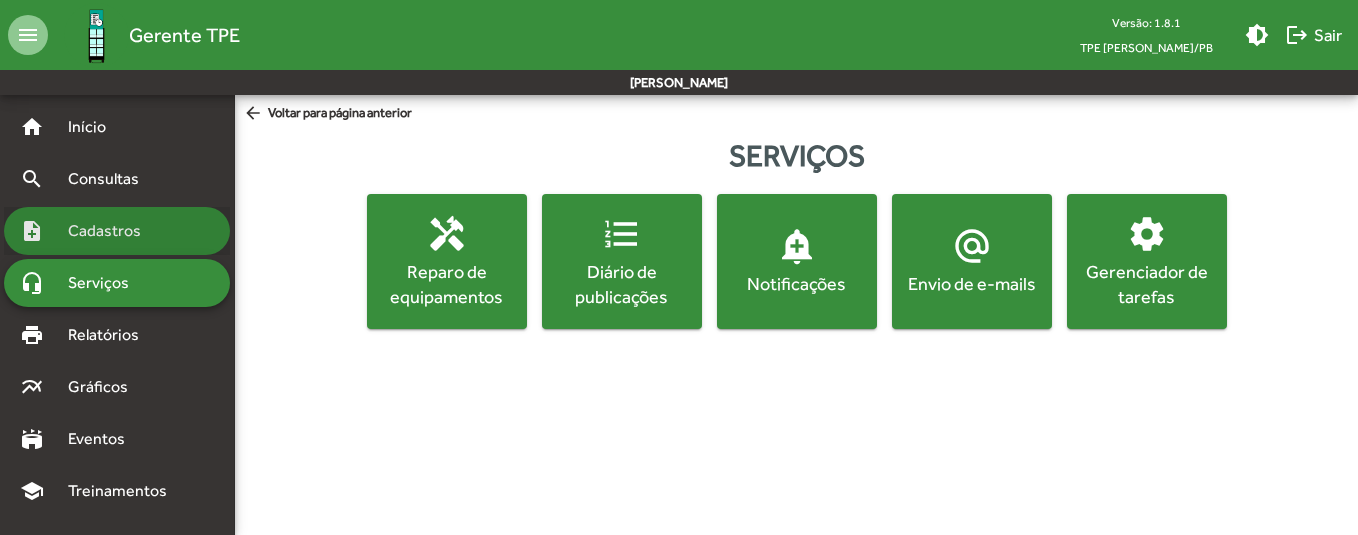 click on "Cadastros" at bounding box center (111, 231) 